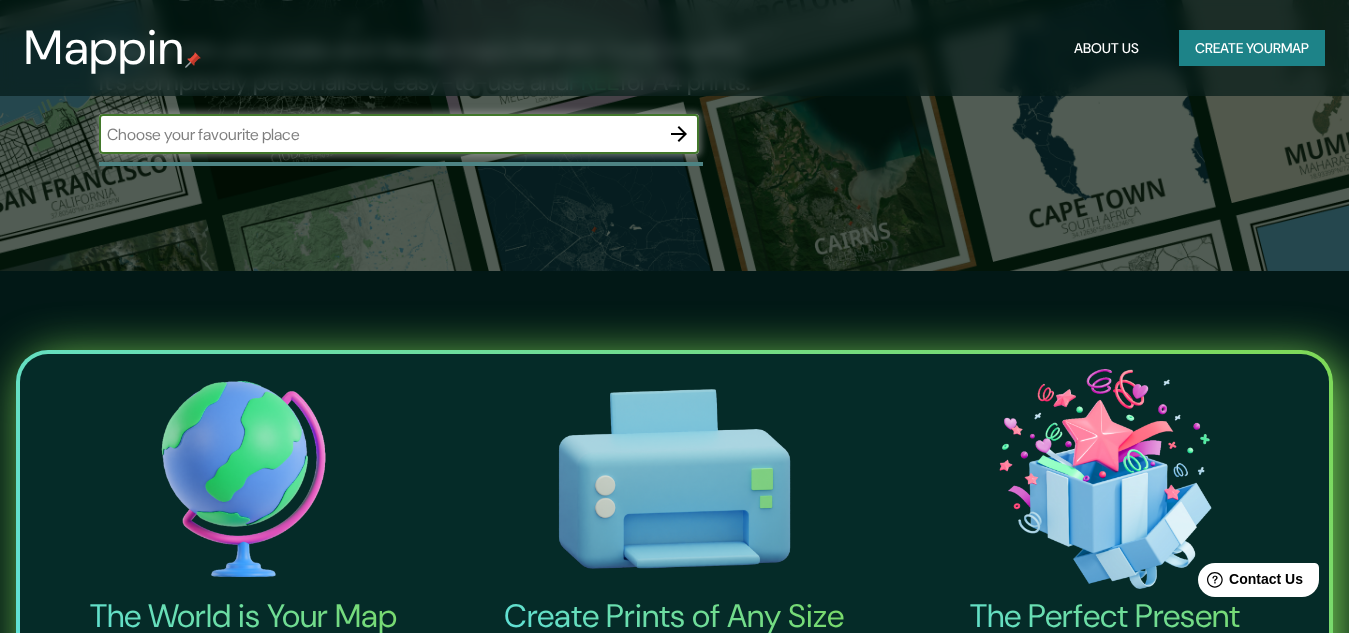 scroll, scrollTop: 600, scrollLeft: 0, axis: vertical 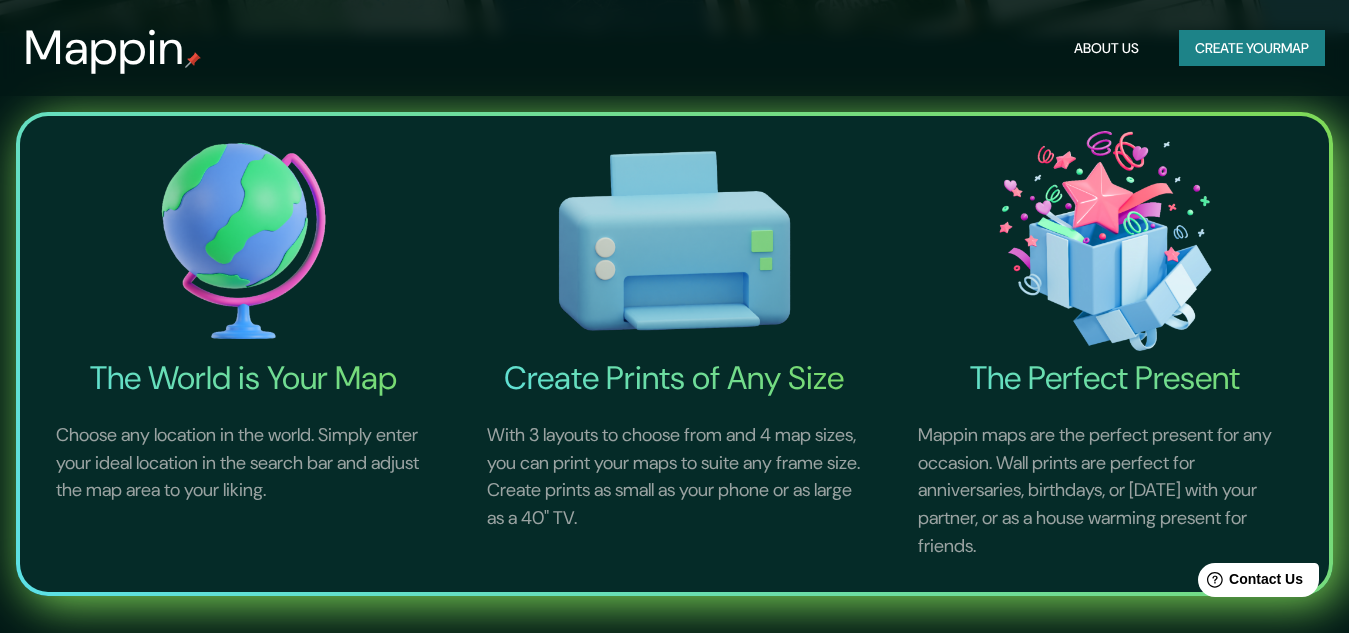 click at bounding box center (243, 241) 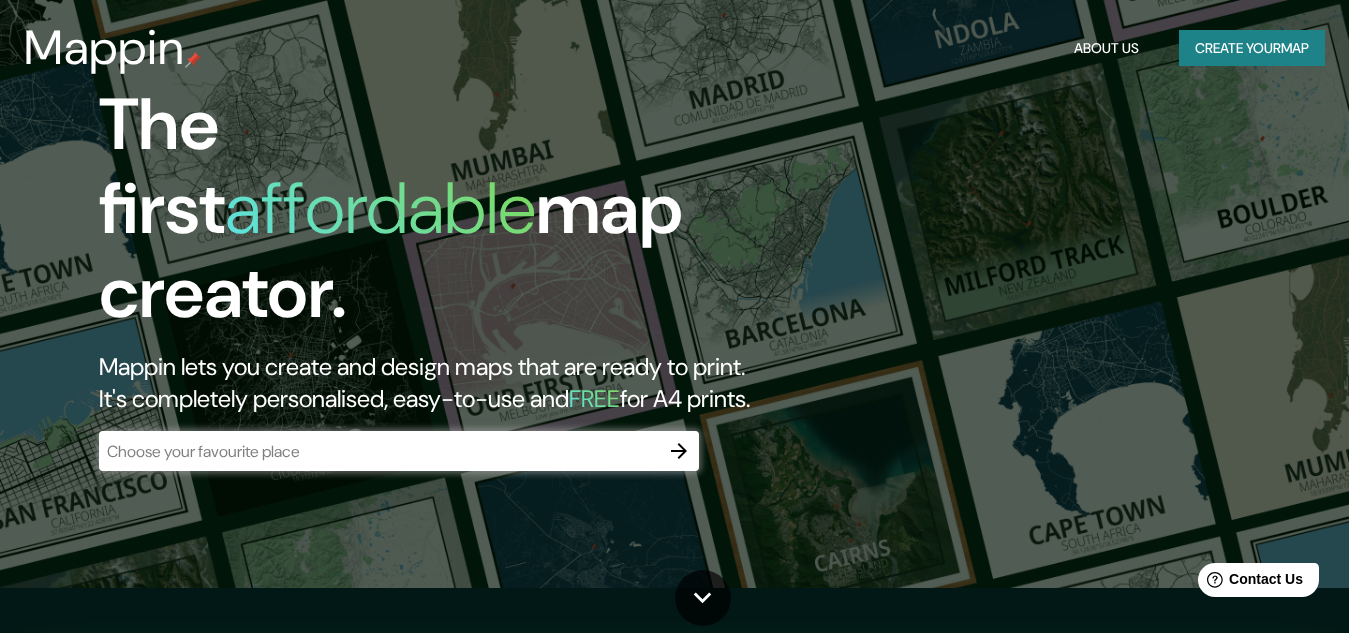 scroll, scrollTop: 0, scrollLeft: 0, axis: both 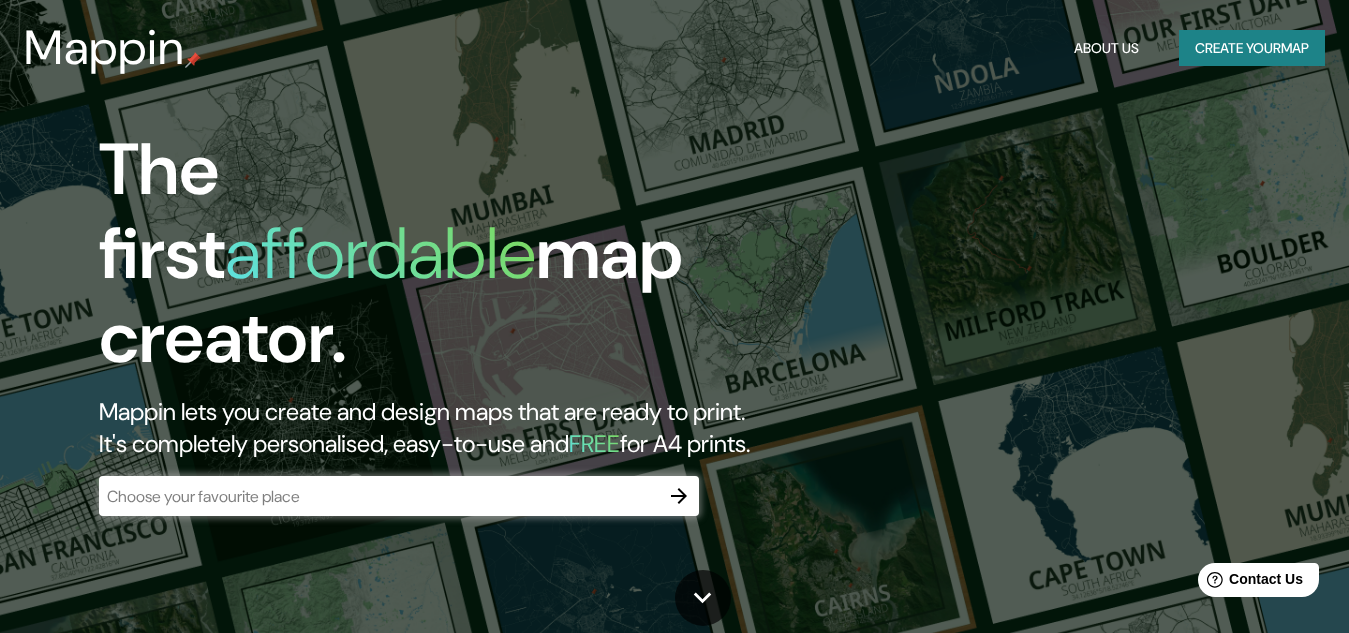 click on "Create your   map" at bounding box center [1252, 48] 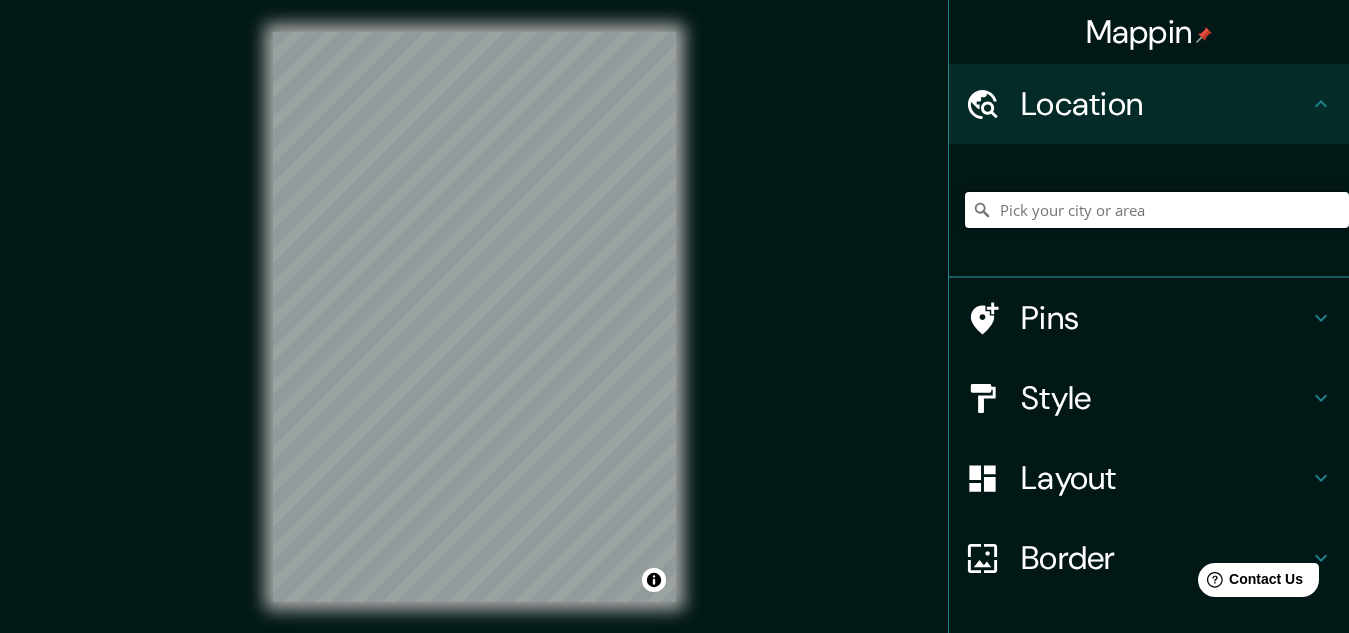 click at bounding box center (1157, 210) 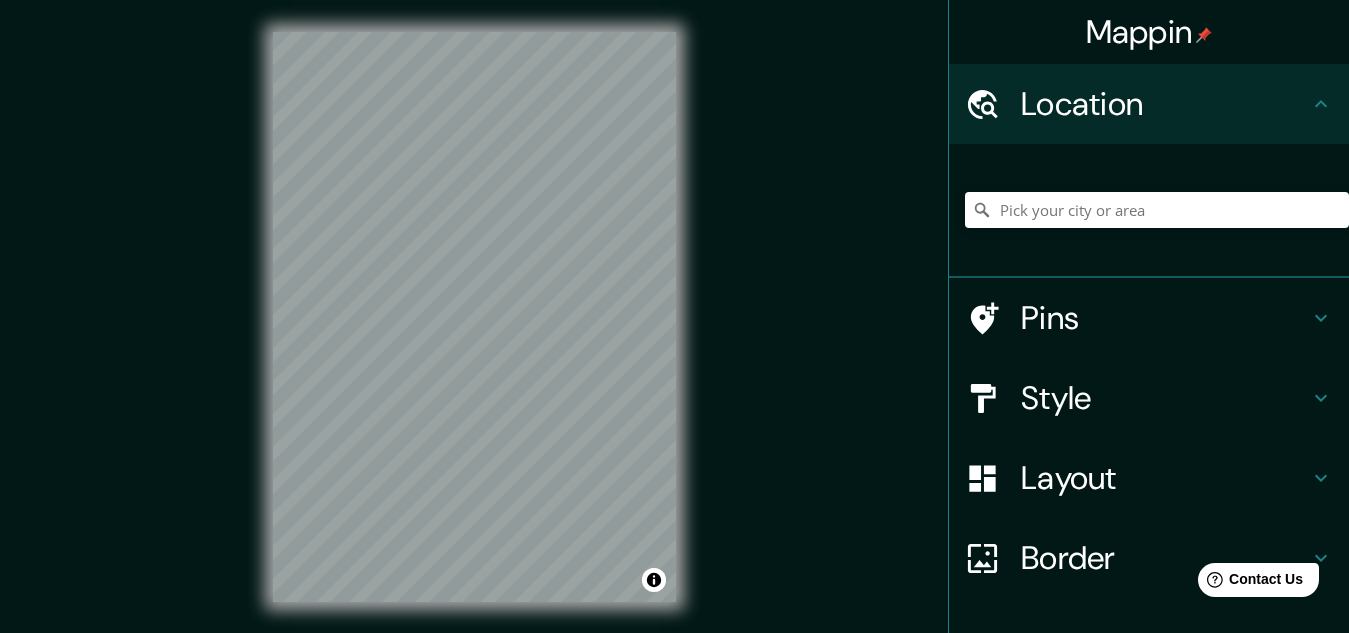 click on "Location" at bounding box center [1165, 104] 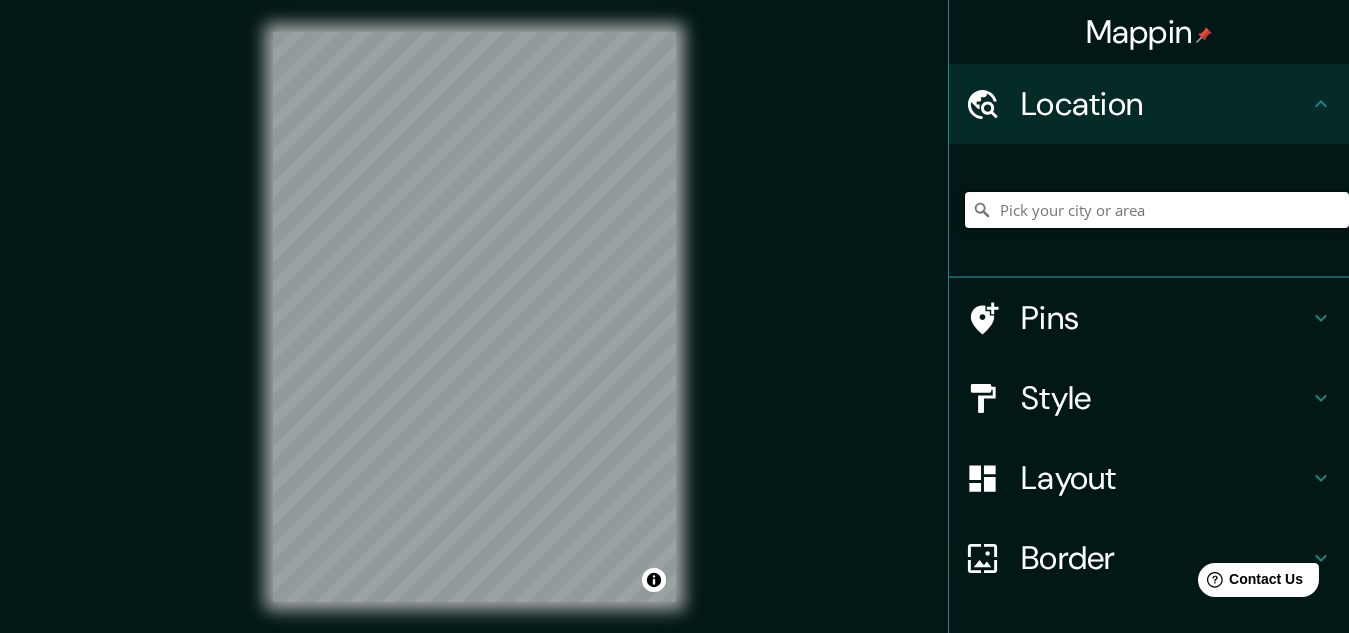 click at bounding box center [1157, 210] 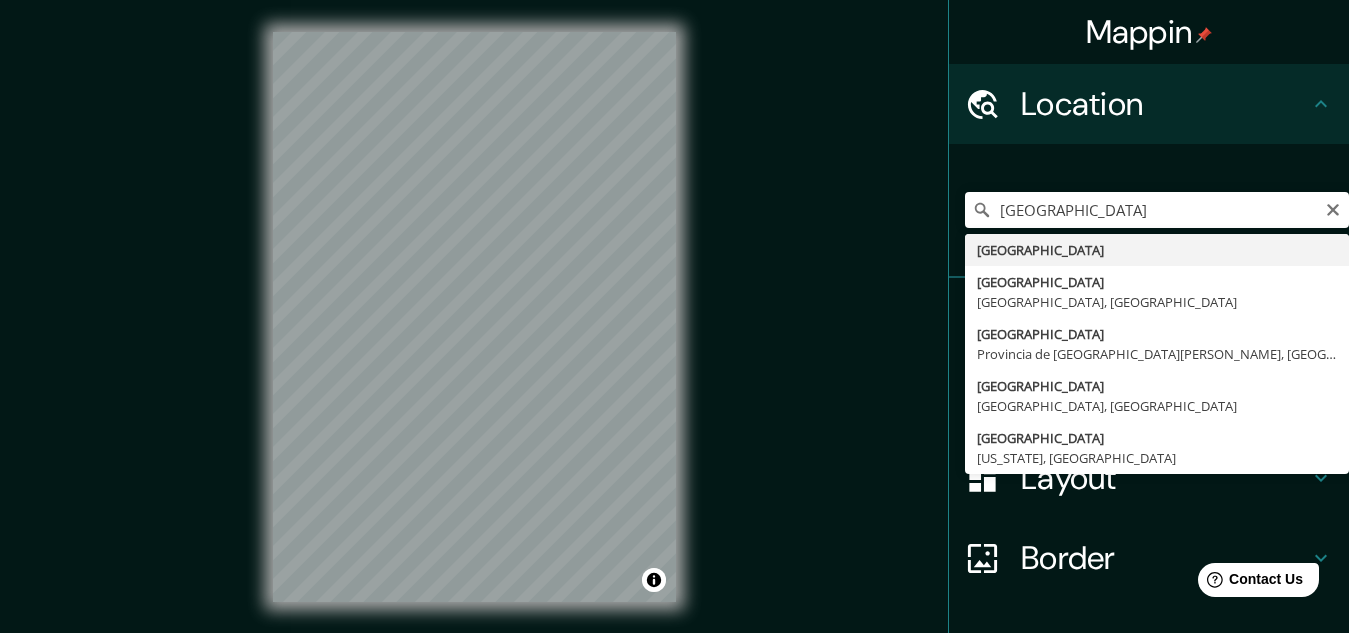type on "[GEOGRAPHIC_DATA]" 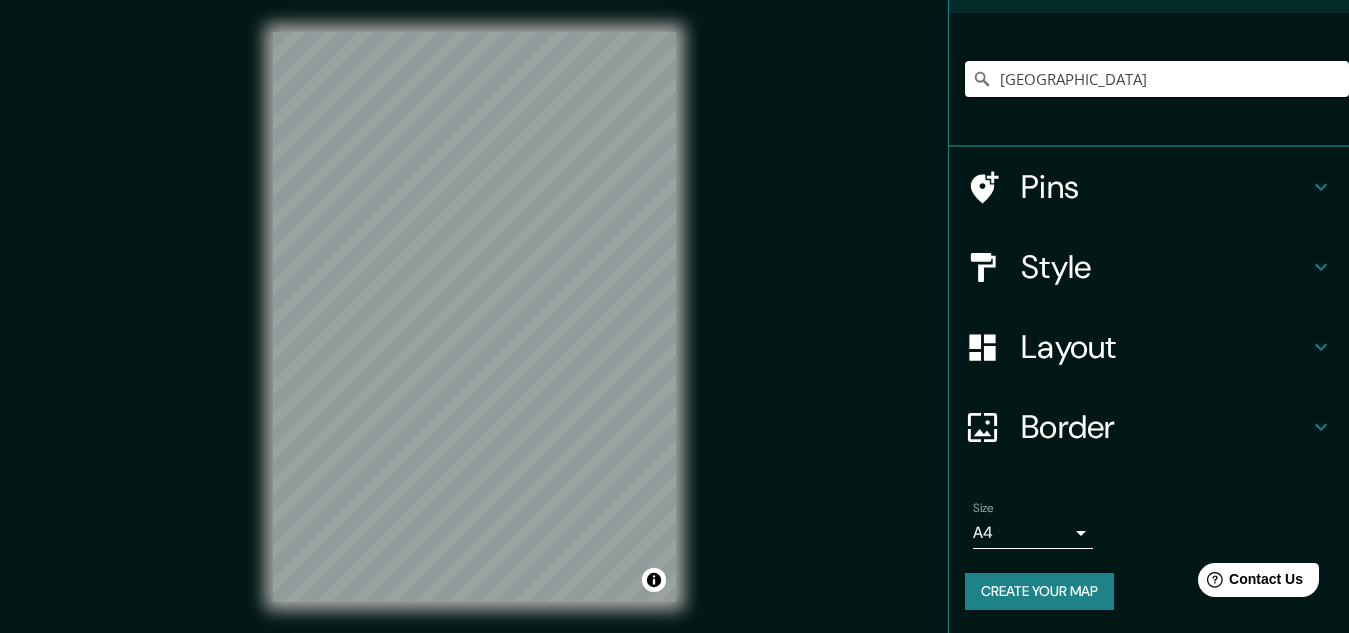scroll, scrollTop: 132, scrollLeft: 0, axis: vertical 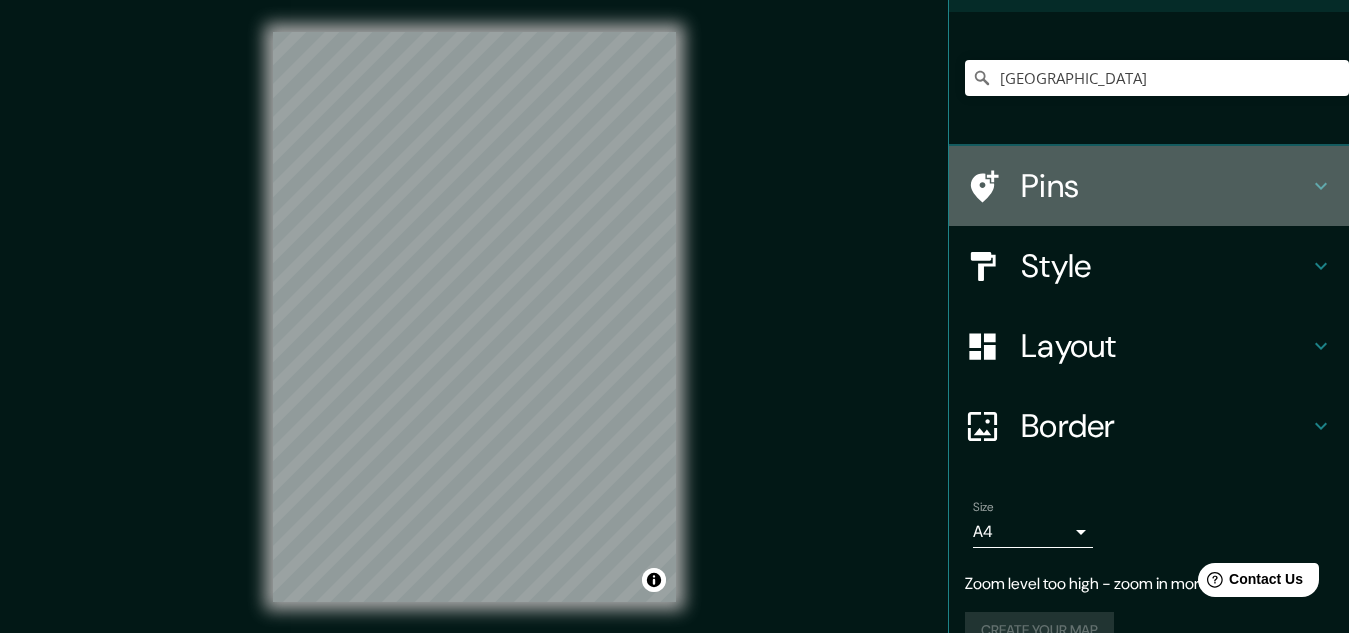 click on "Pins" at bounding box center [1165, 186] 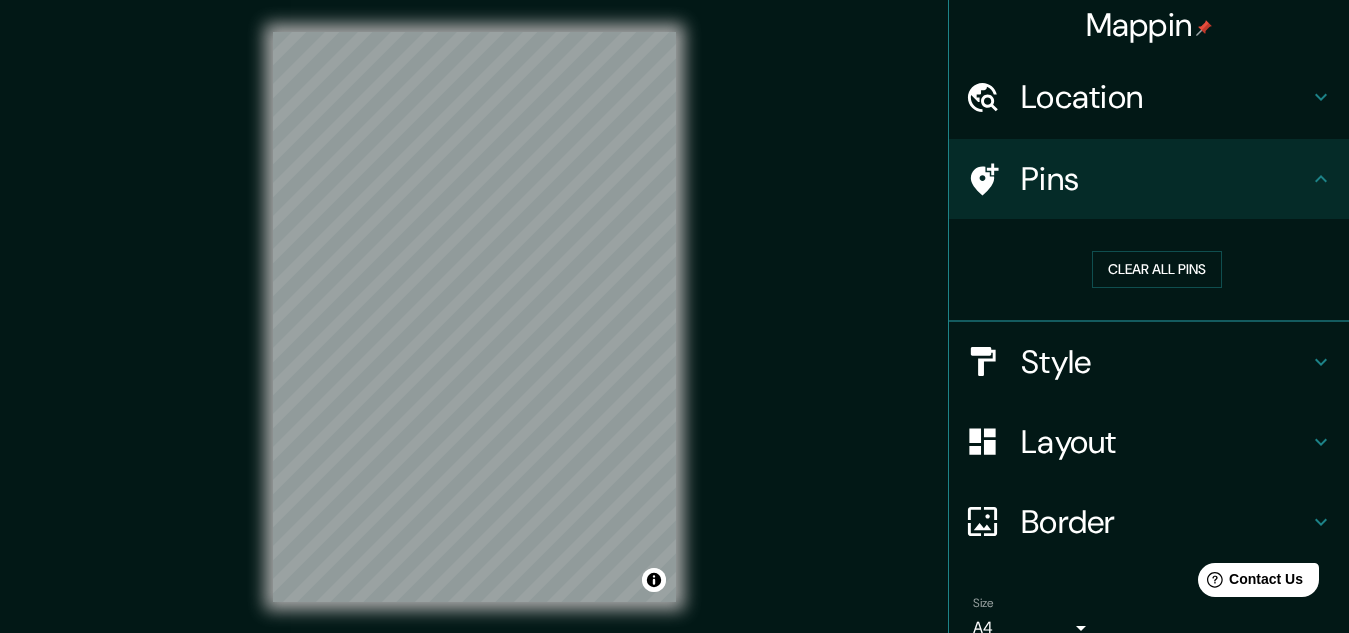 scroll, scrollTop: 0, scrollLeft: 0, axis: both 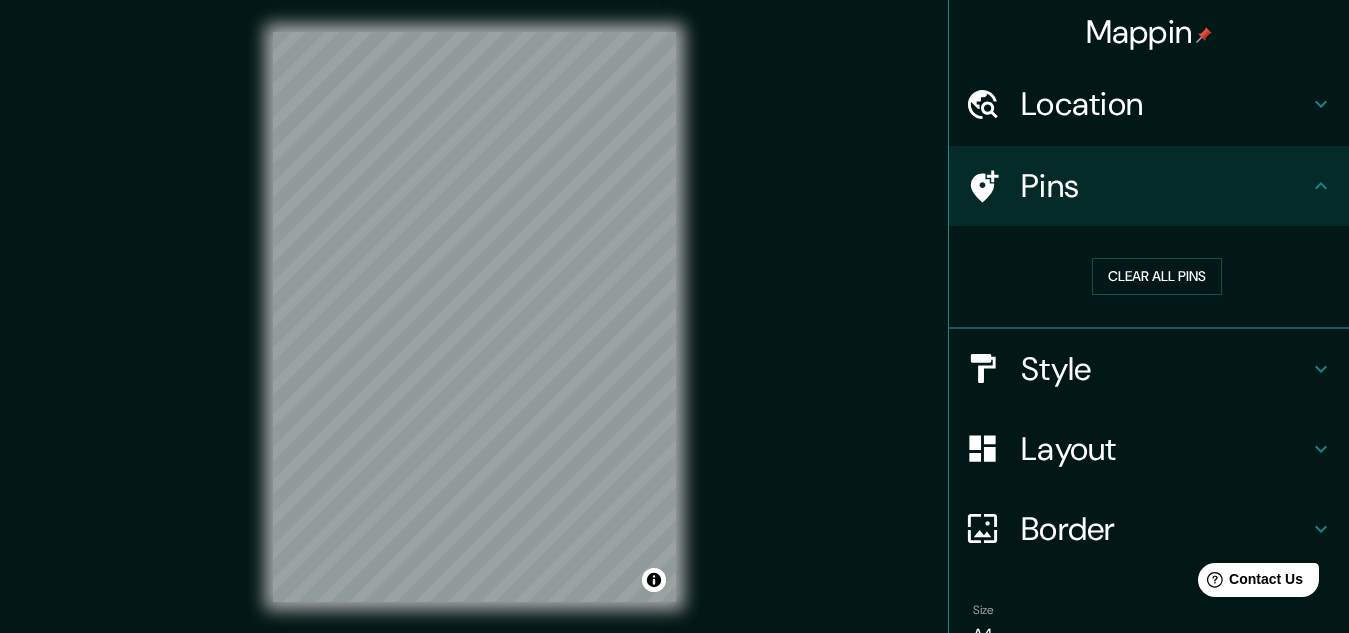 click on "Location" at bounding box center (1165, 104) 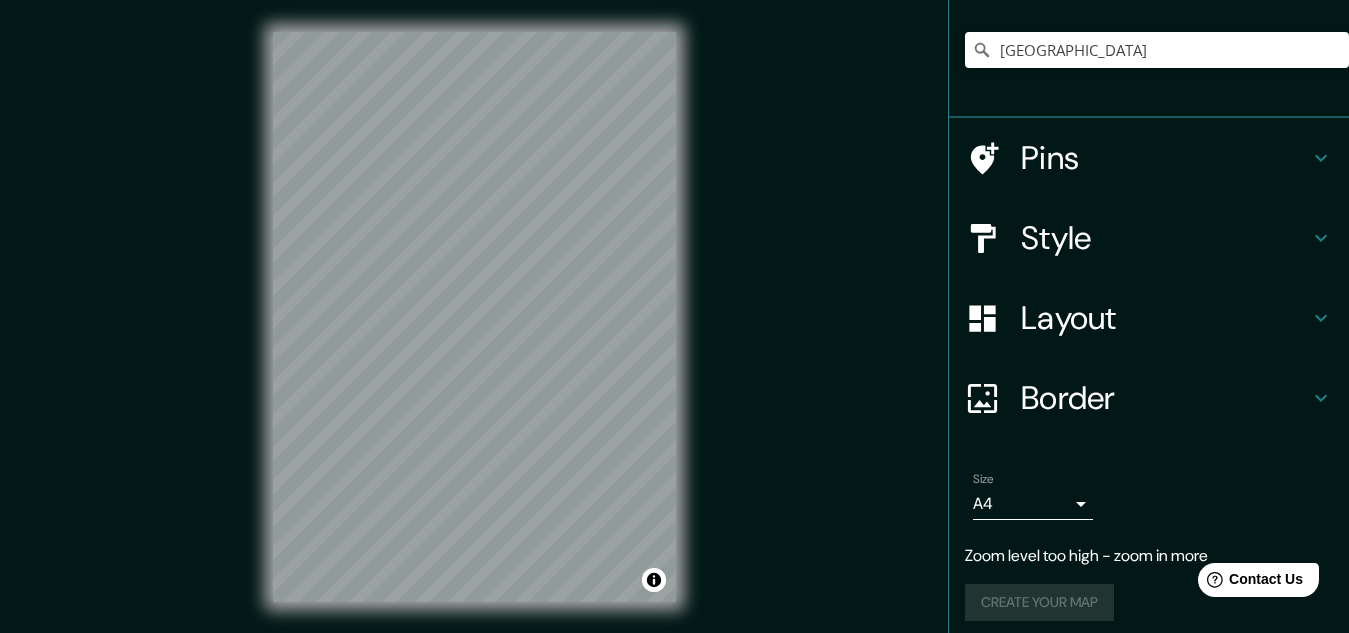 scroll, scrollTop: 172, scrollLeft: 0, axis: vertical 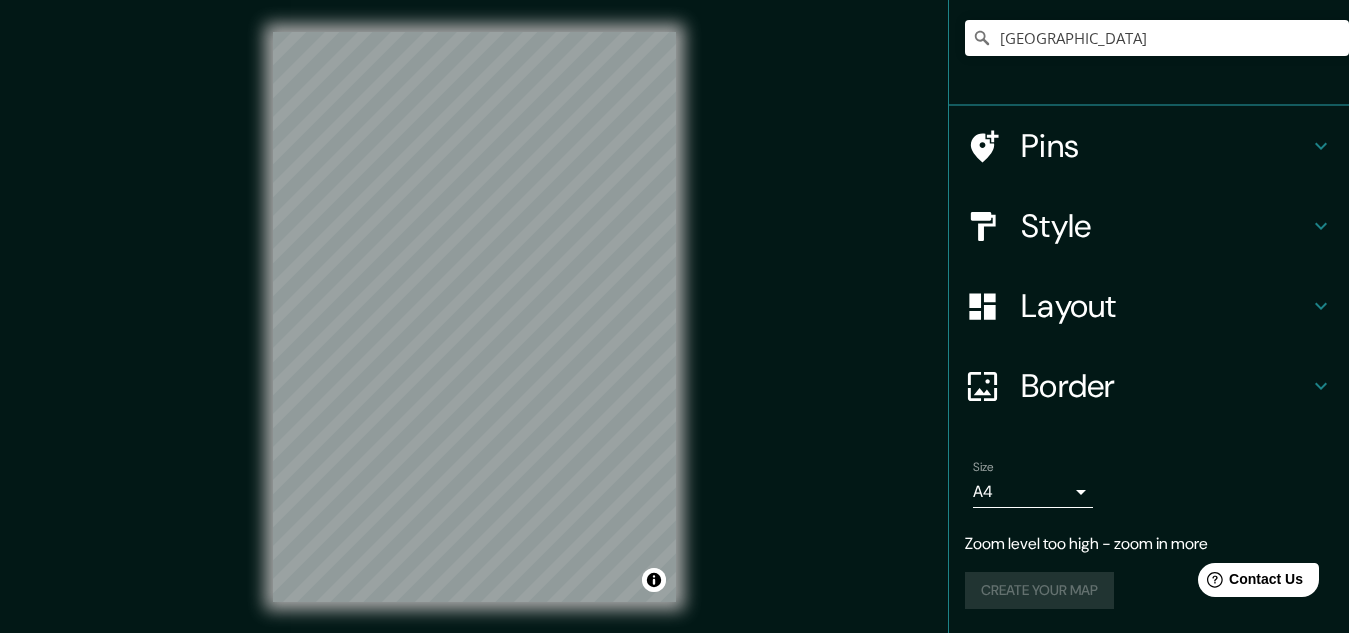 click on "Border" at bounding box center [1165, 386] 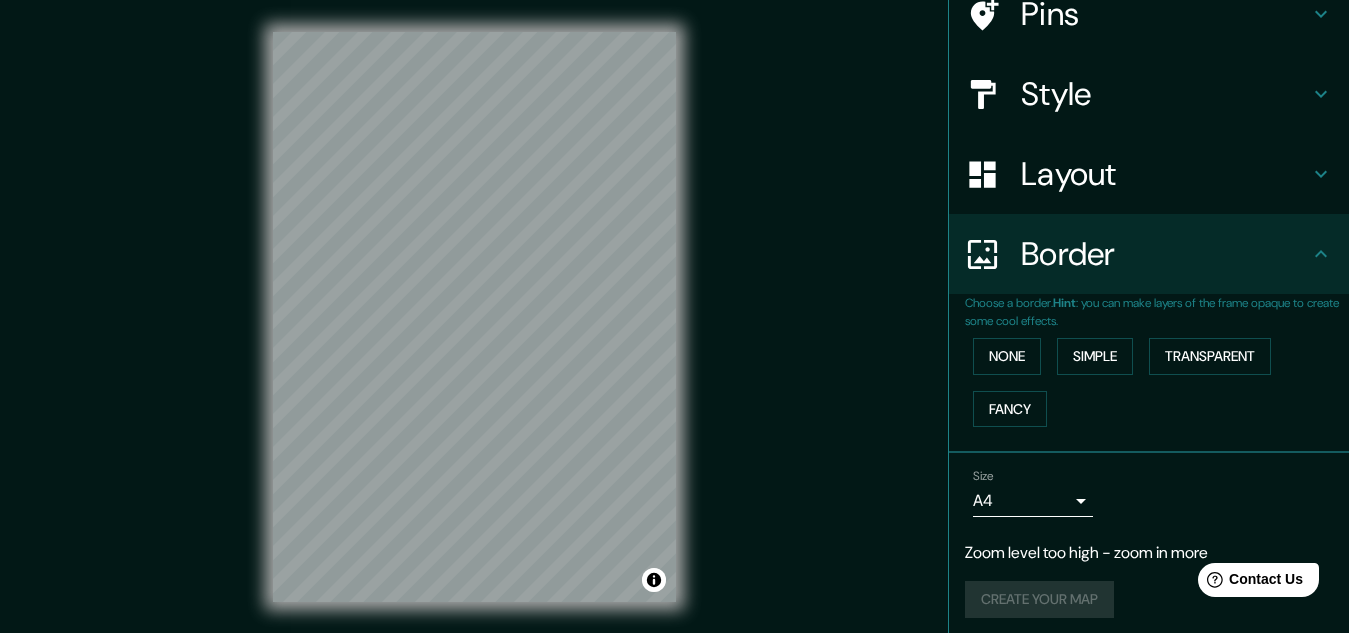 scroll, scrollTop: 140, scrollLeft: 0, axis: vertical 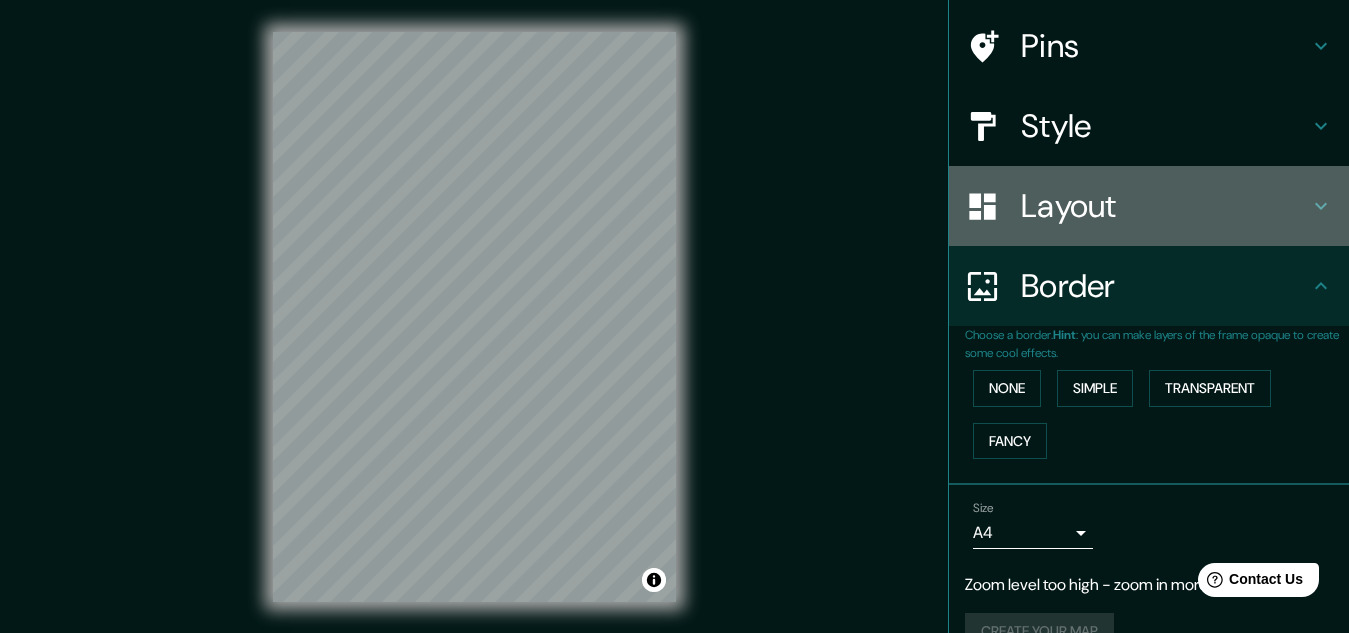 click on "Layout" at bounding box center (1149, 206) 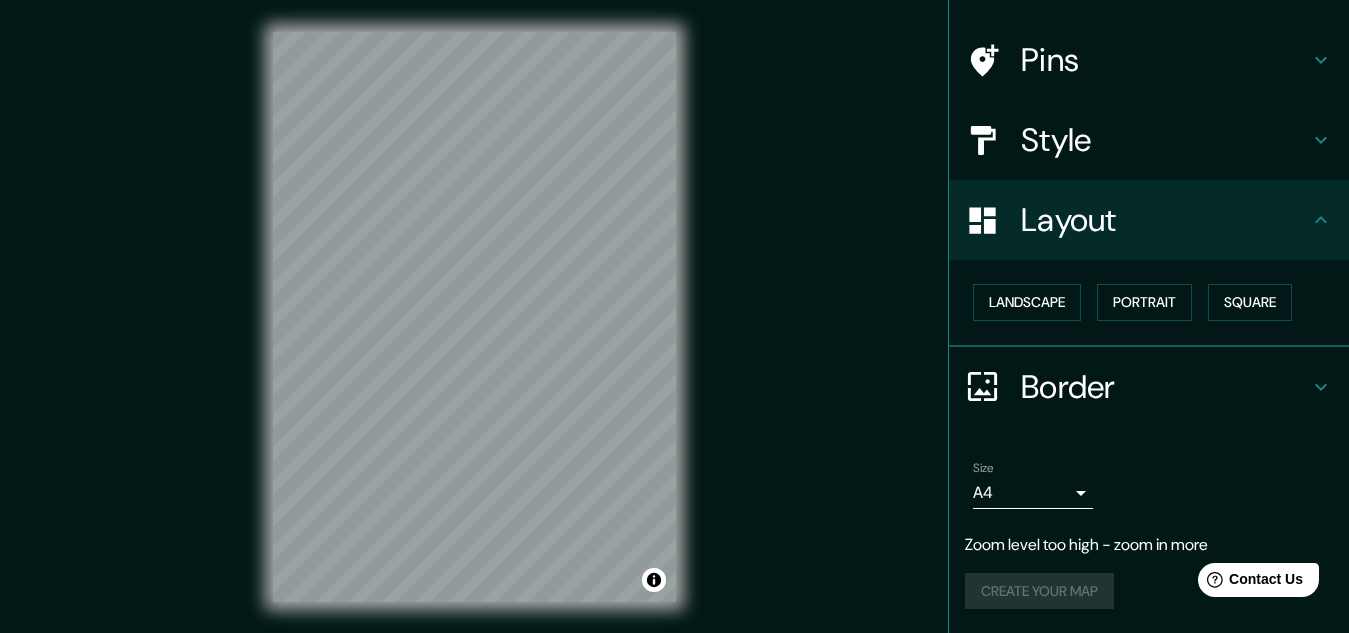 scroll, scrollTop: 126, scrollLeft: 0, axis: vertical 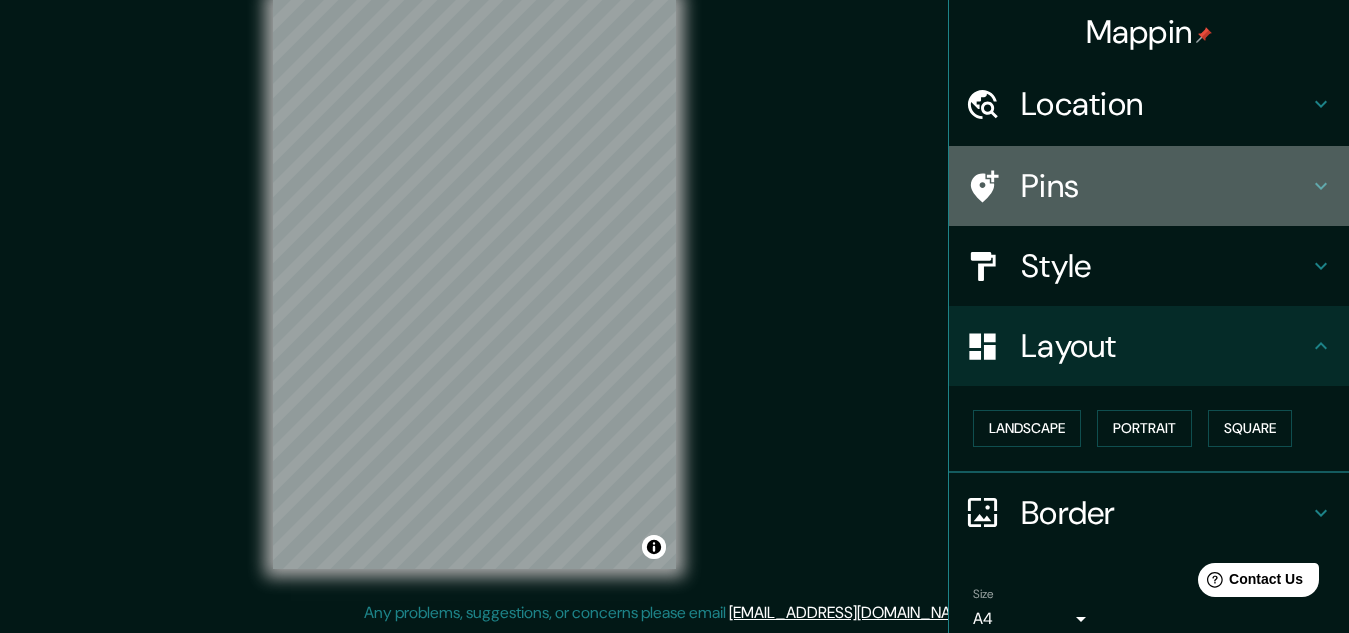 click on "Pins" at bounding box center (1165, 186) 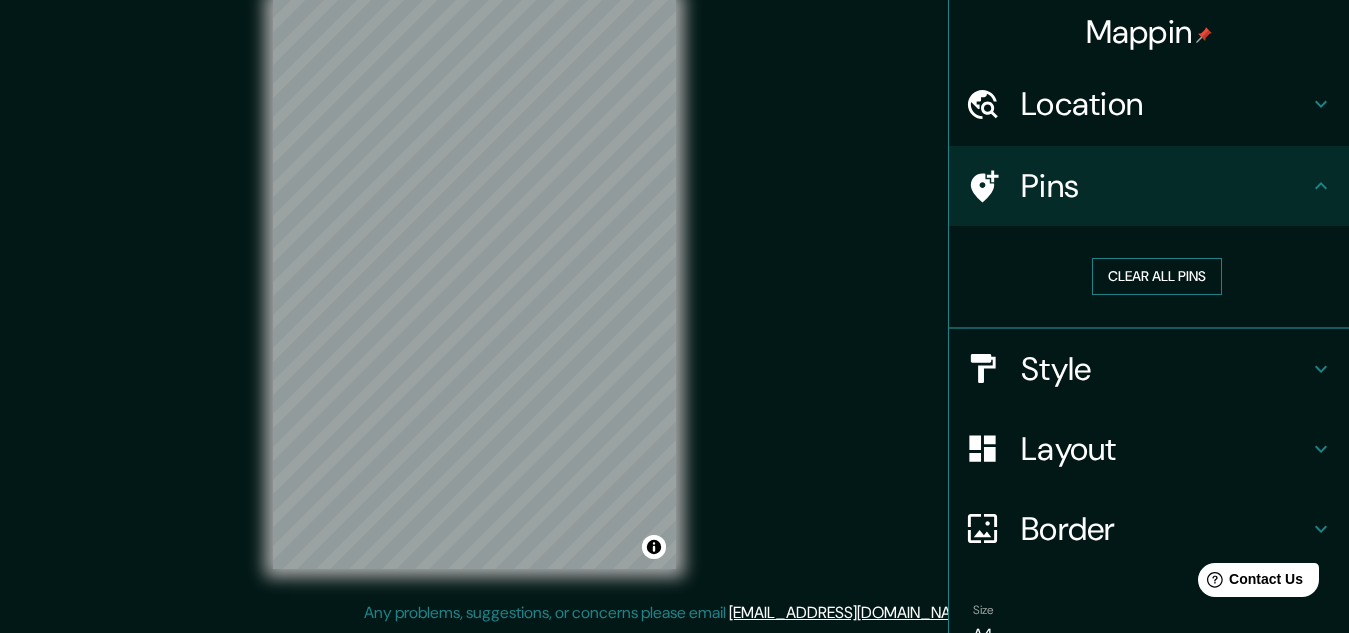 click on "Clear all pins" at bounding box center [1157, 276] 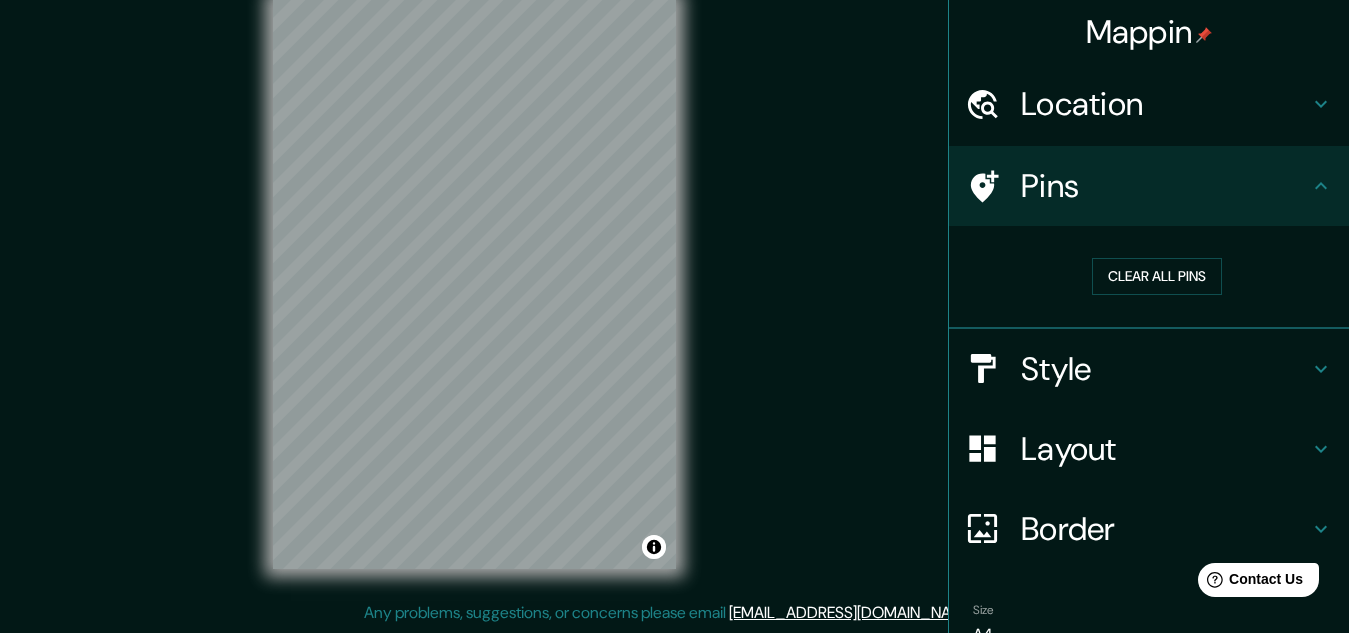 click on "Pins" at bounding box center (1165, 186) 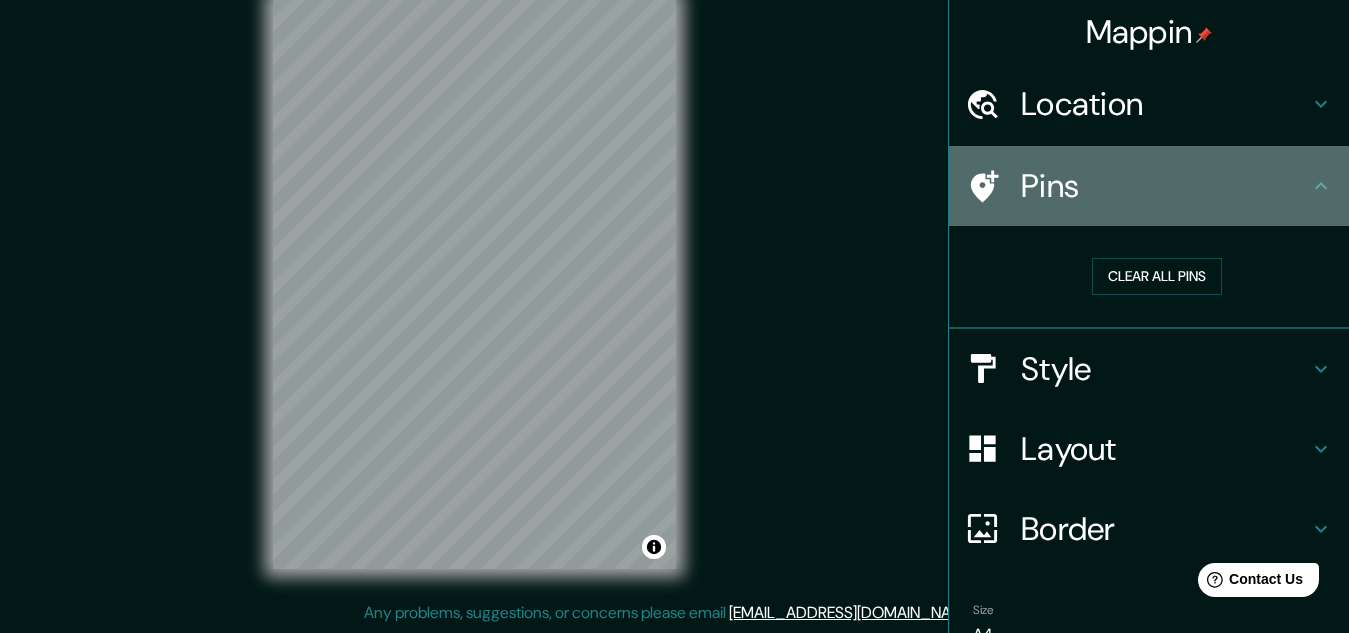 click 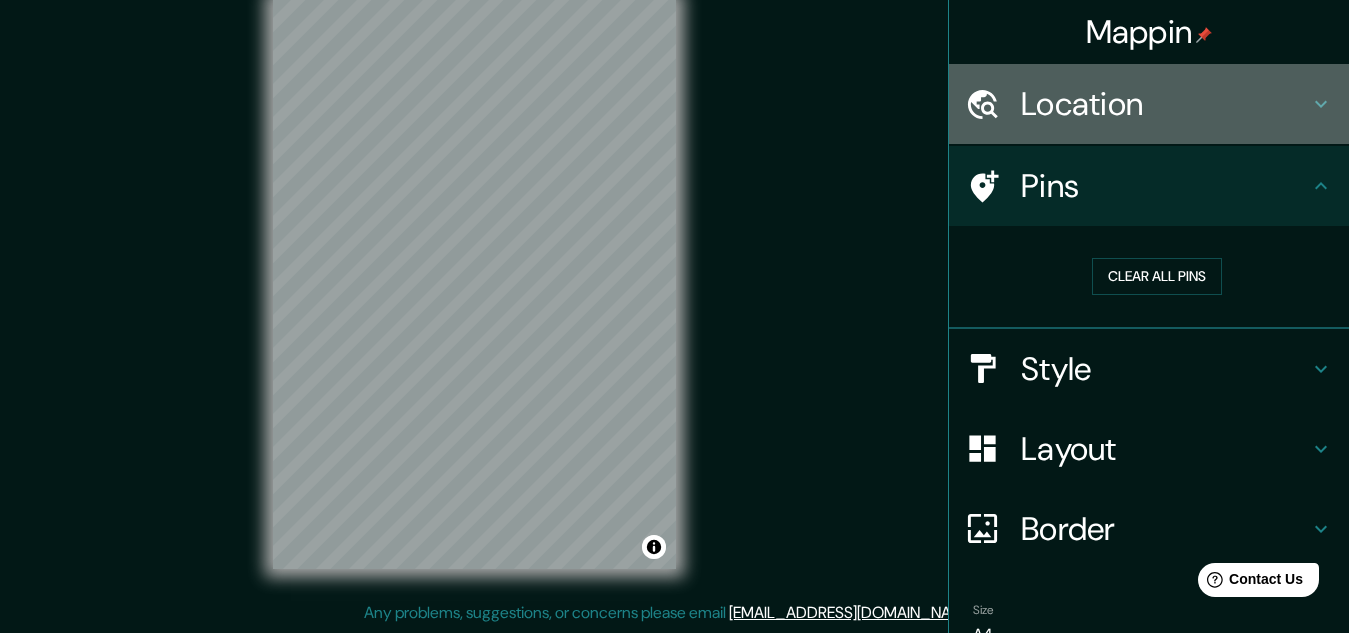 click on "Location" at bounding box center (1165, 104) 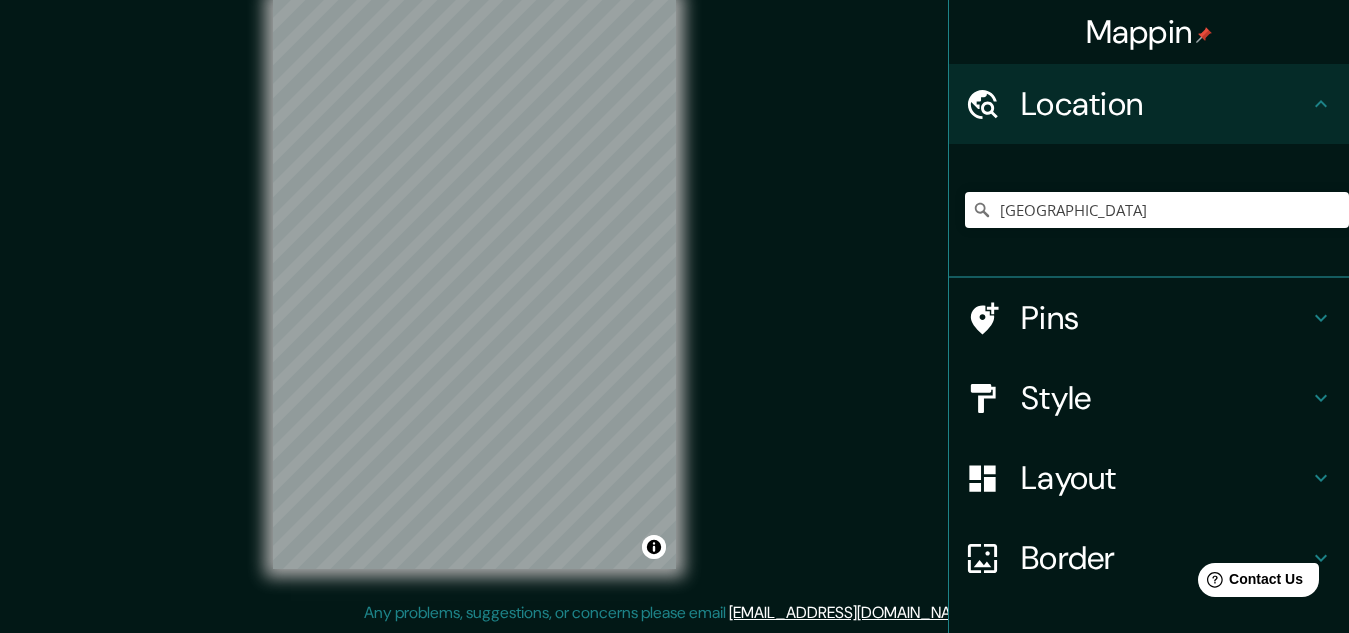 click on "Mappin" at bounding box center (1149, 32) 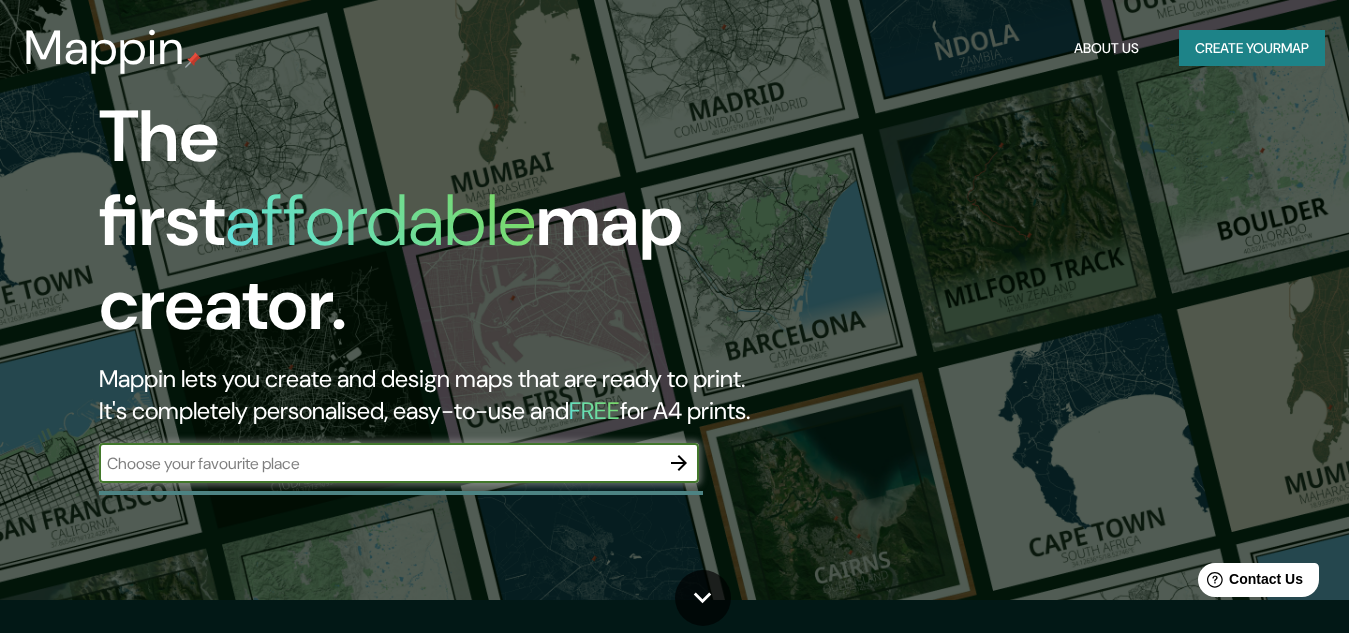 scroll, scrollTop: 0, scrollLeft: 0, axis: both 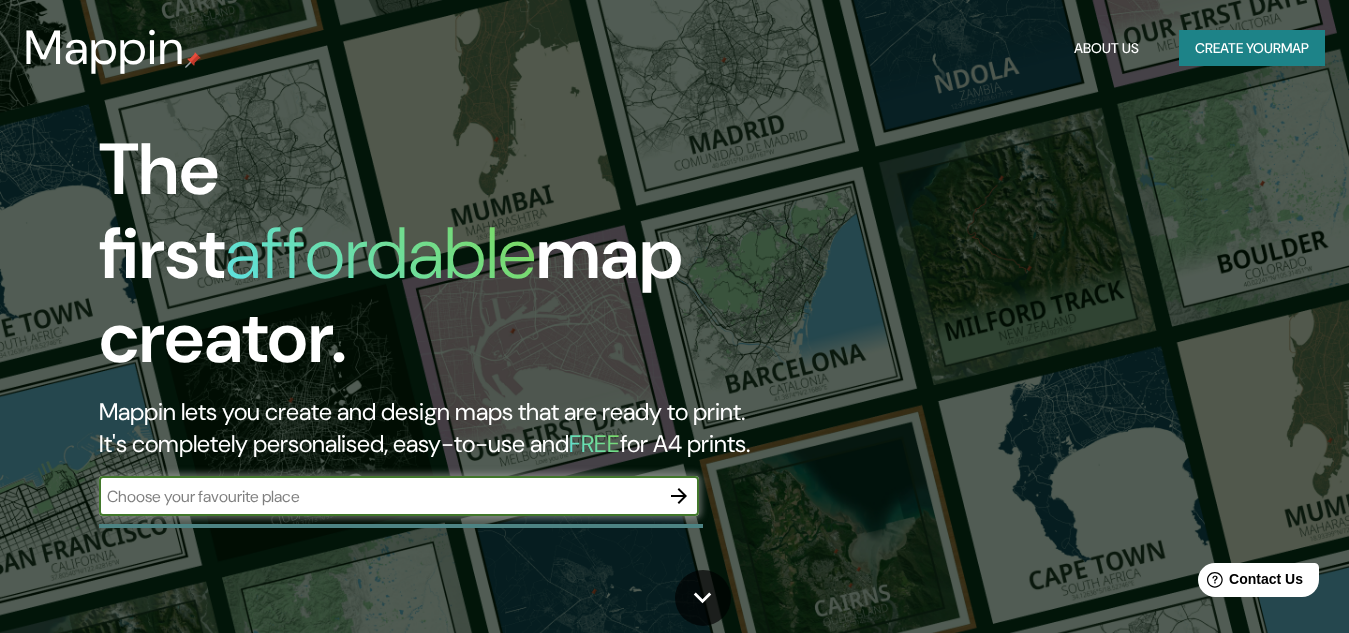 click on "Create your   map" at bounding box center (1252, 48) 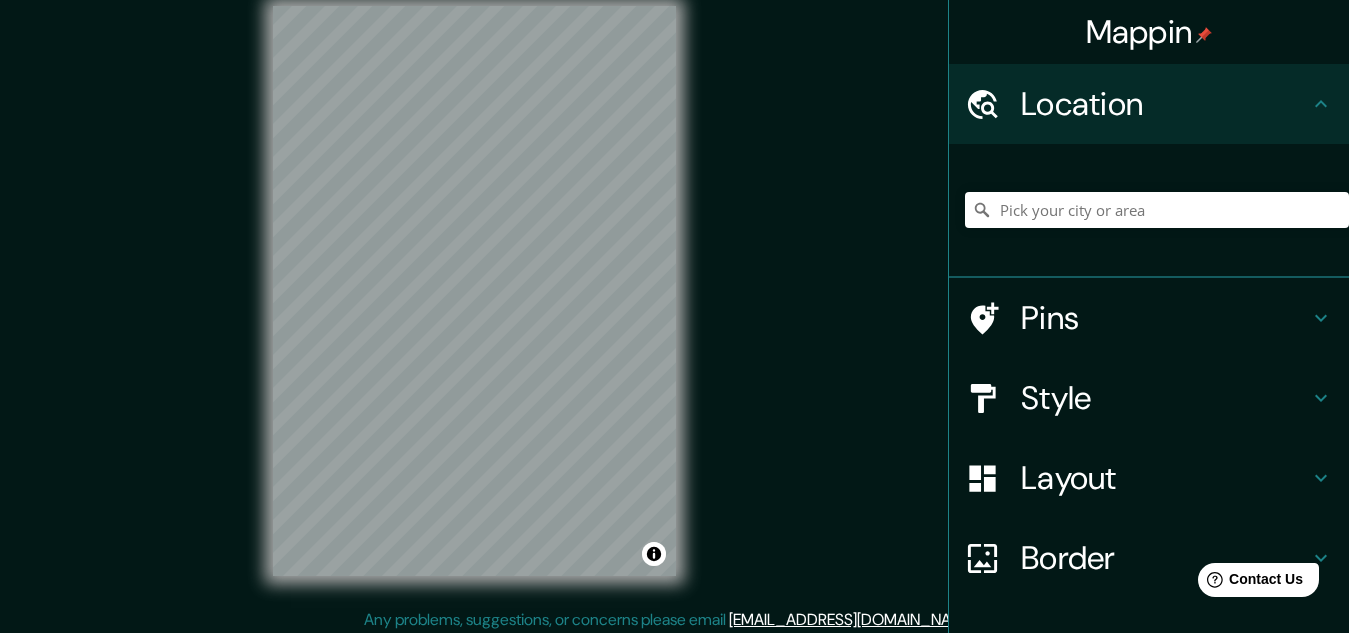 scroll, scrollTop: 33, scrollLeft: 0, axis: vertical 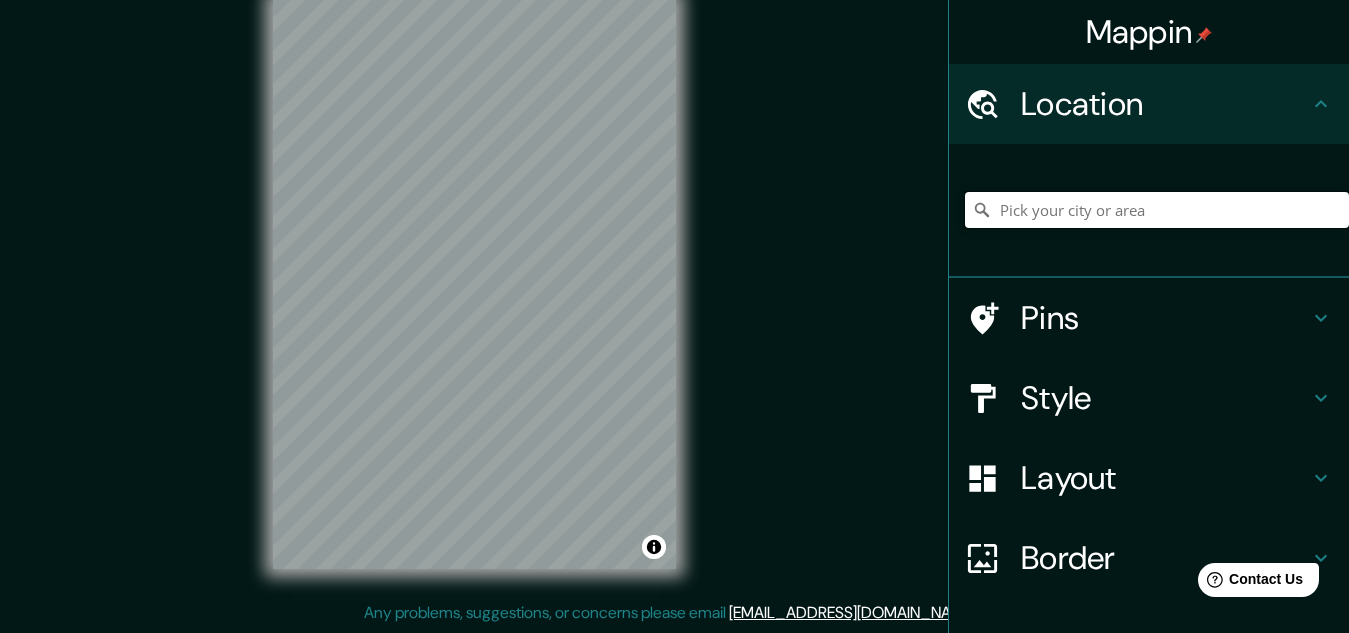 click at bounding box center [1157, 210] 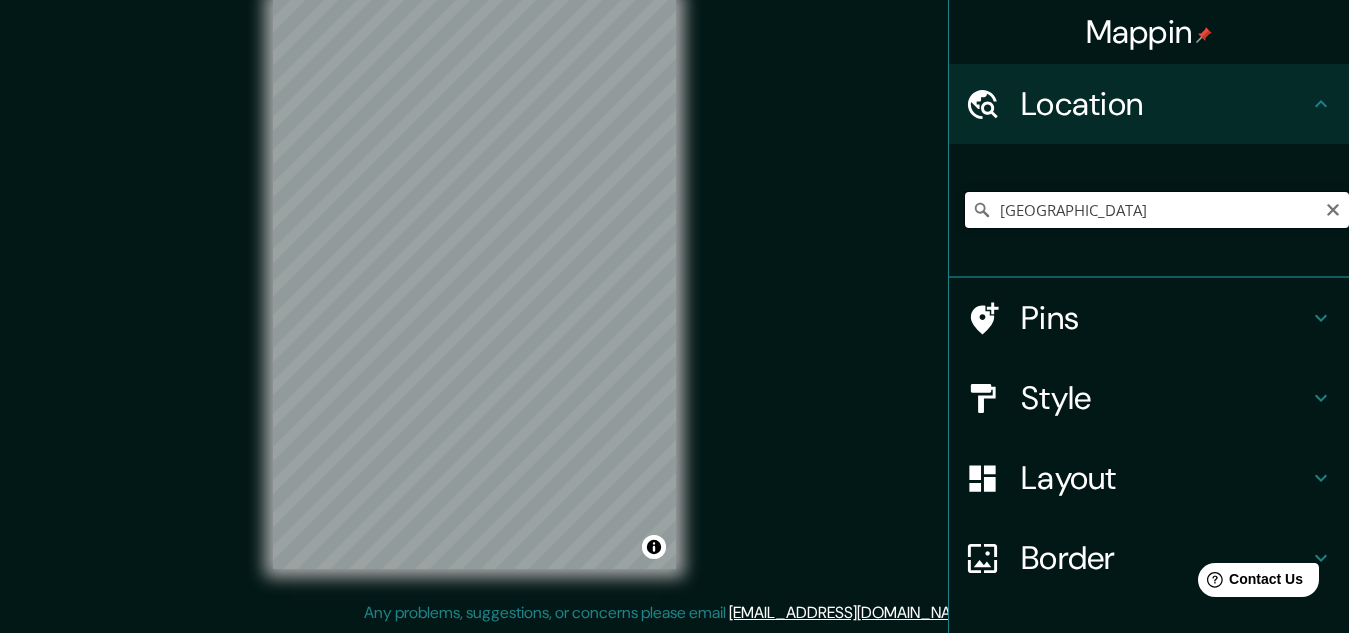 click on "[GEOGRAPHIC_DATA]" at bounding box center (1157, 210) 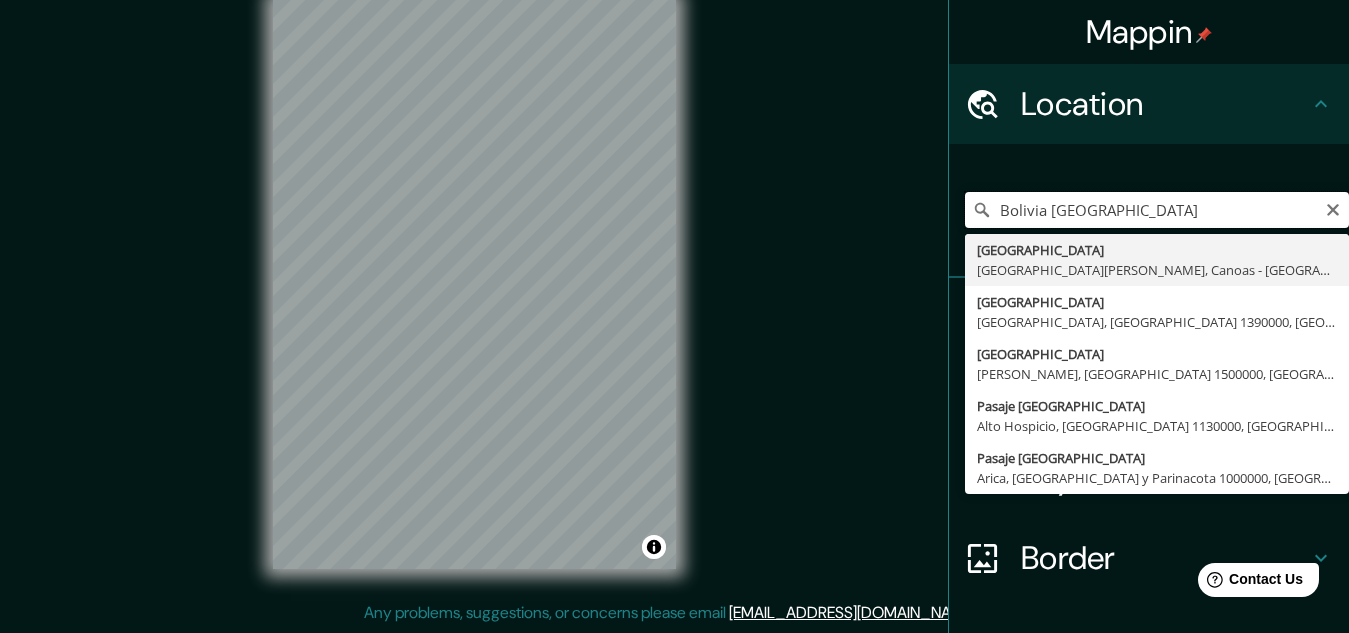 click on "Bolivia [GEOGRAPHIC_DATA]" at bounding box center (1157, 210) 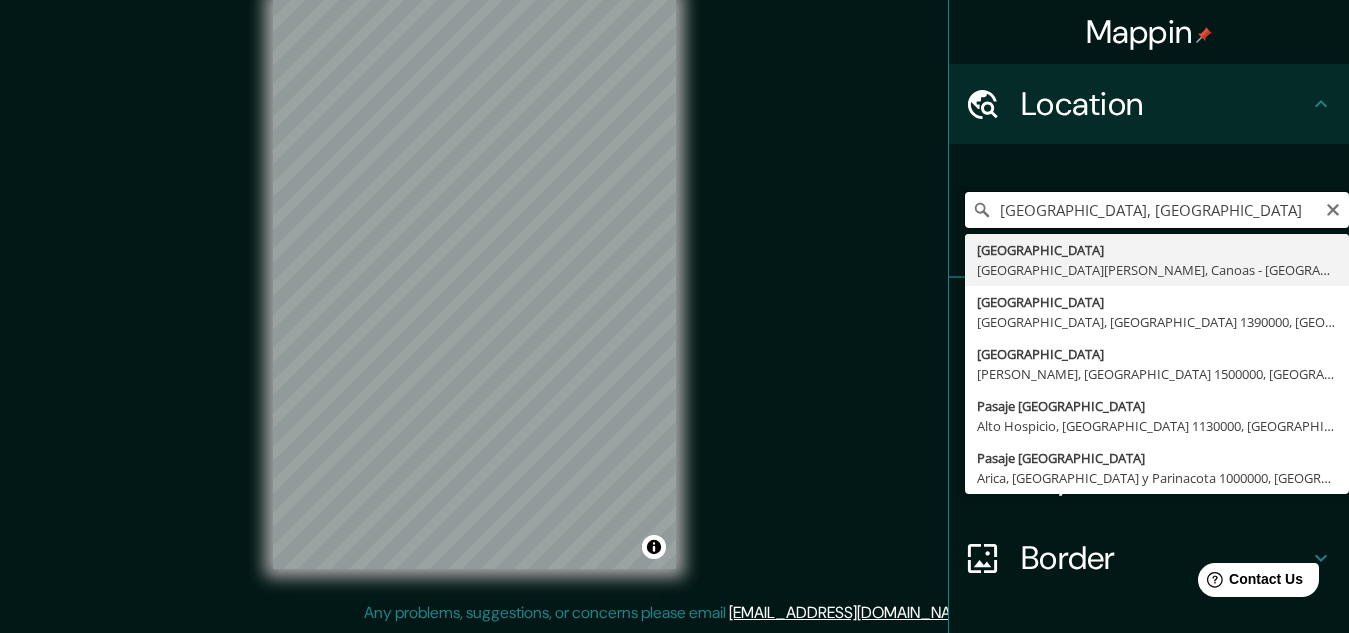 click on "[GEOGRAPHIC_DATA], [GEOGRAPHIC_DATA]" at bounding box center (1157, 210) 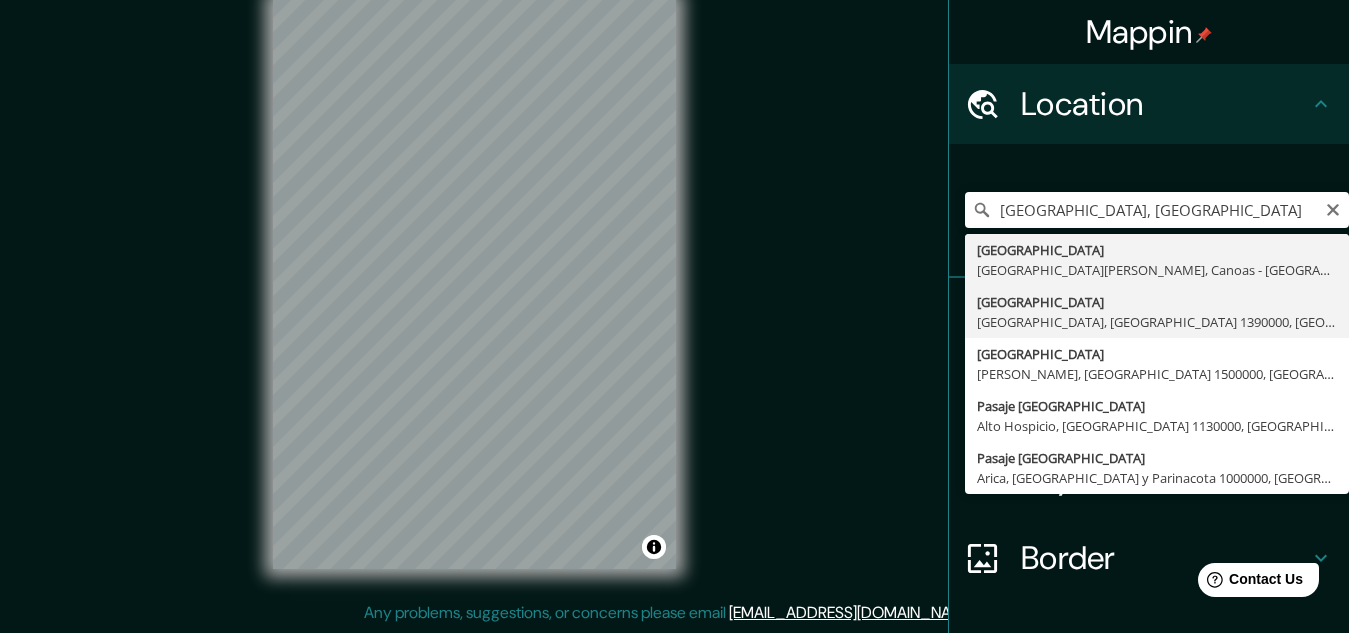 type on "[GEOGRAPHIC_DATA], [GEOGRAPHIC_DATA], [GEOGRAPHIC_DATA] 1390000, [GEOGRAPHIC_DATA]" 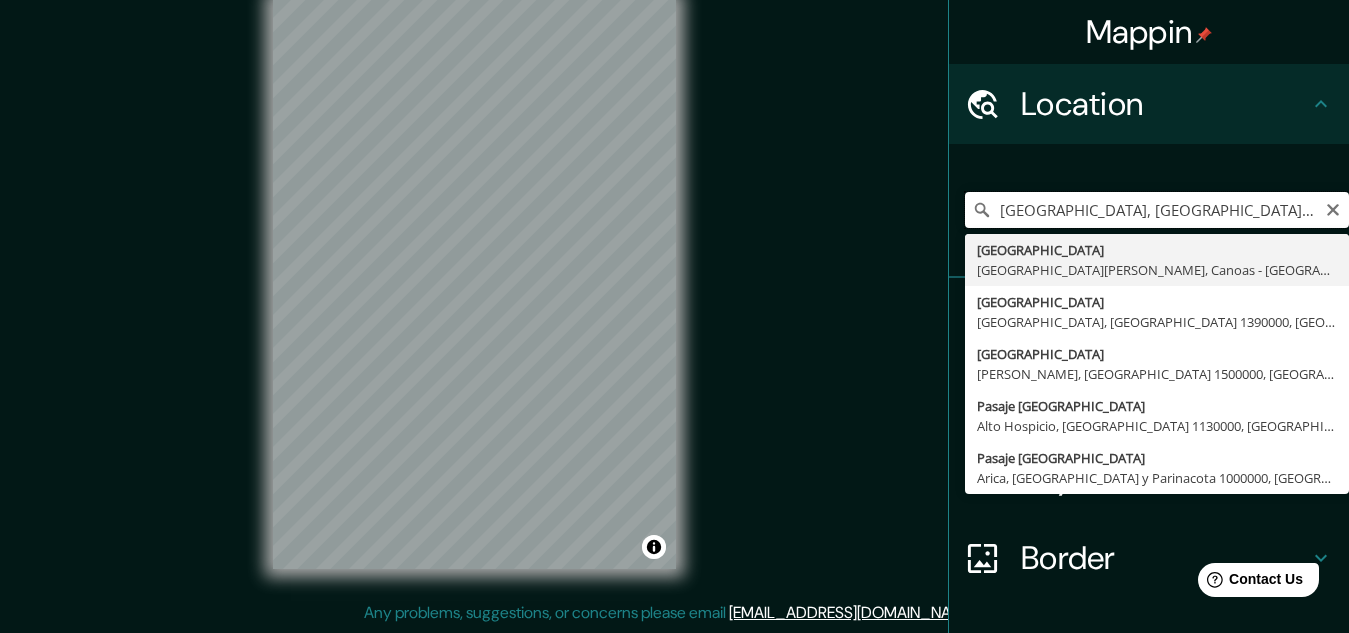 scroll, scrollTop: 0, scrollLeft: 0, axis: both 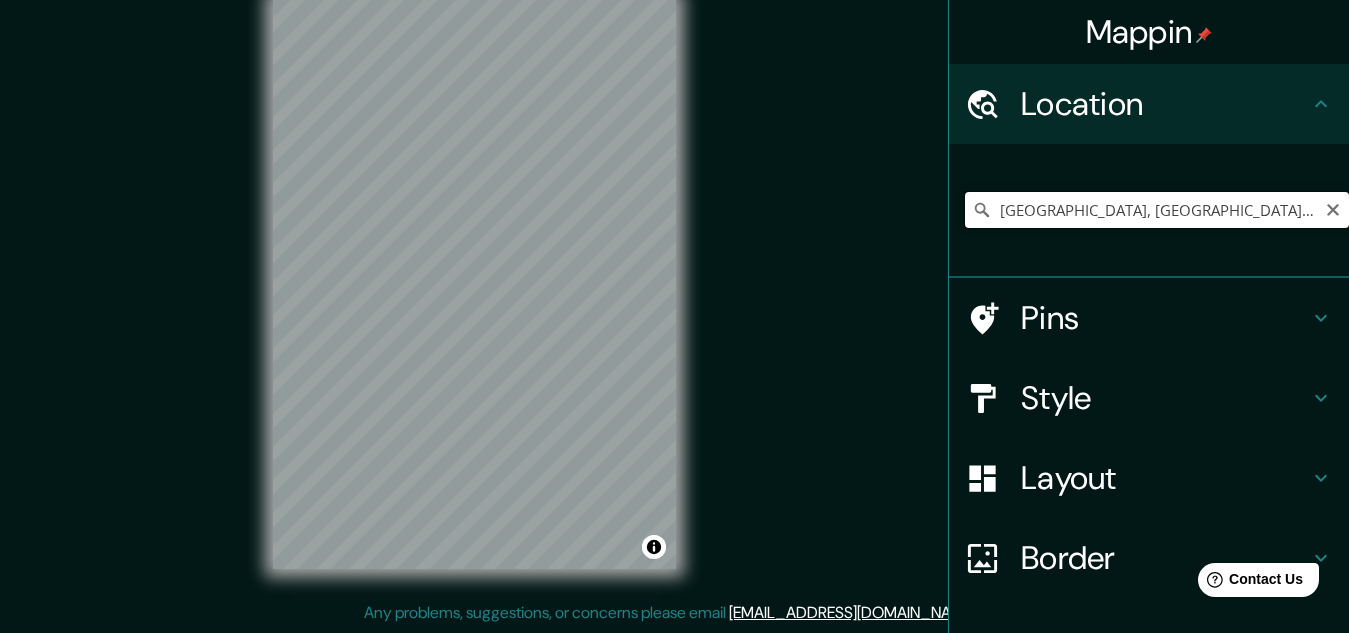 click on "[GEOGRAPHIC_DATA], [GEOGRAPHIC_DATA], [GEOGRAPHIC_DATA] 1390000, [GEOGRAPHIC_DATA]" at bounding box center [1157, 210] 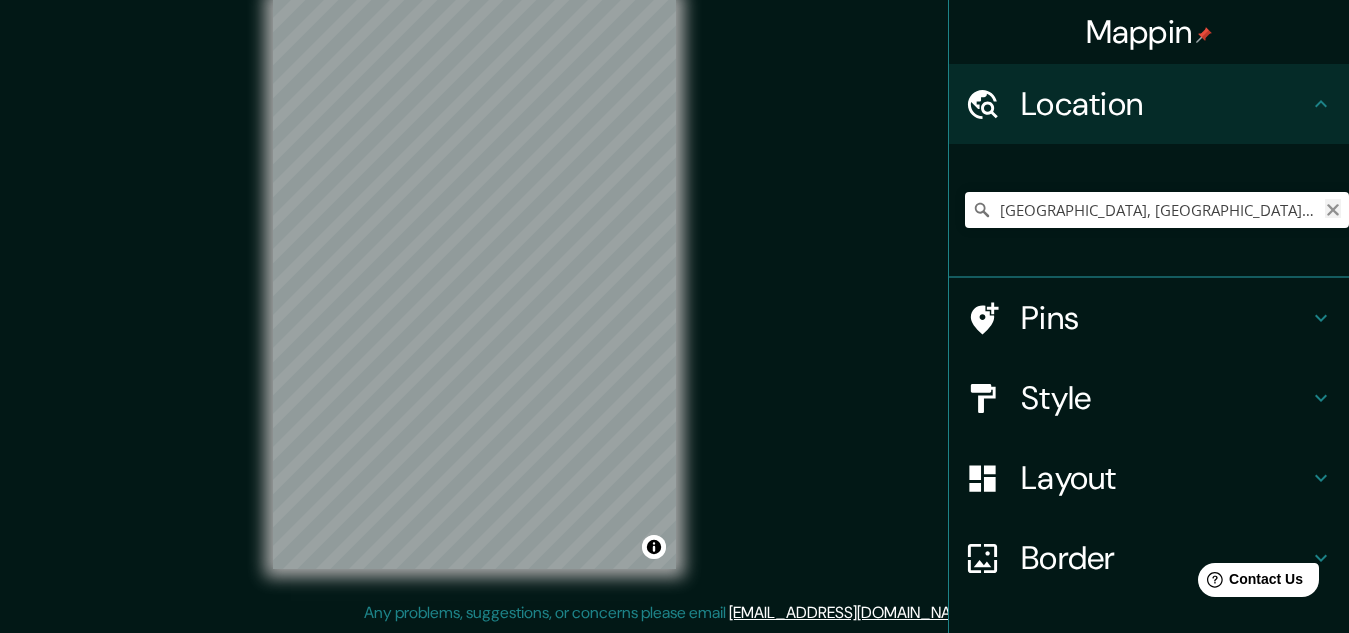 click 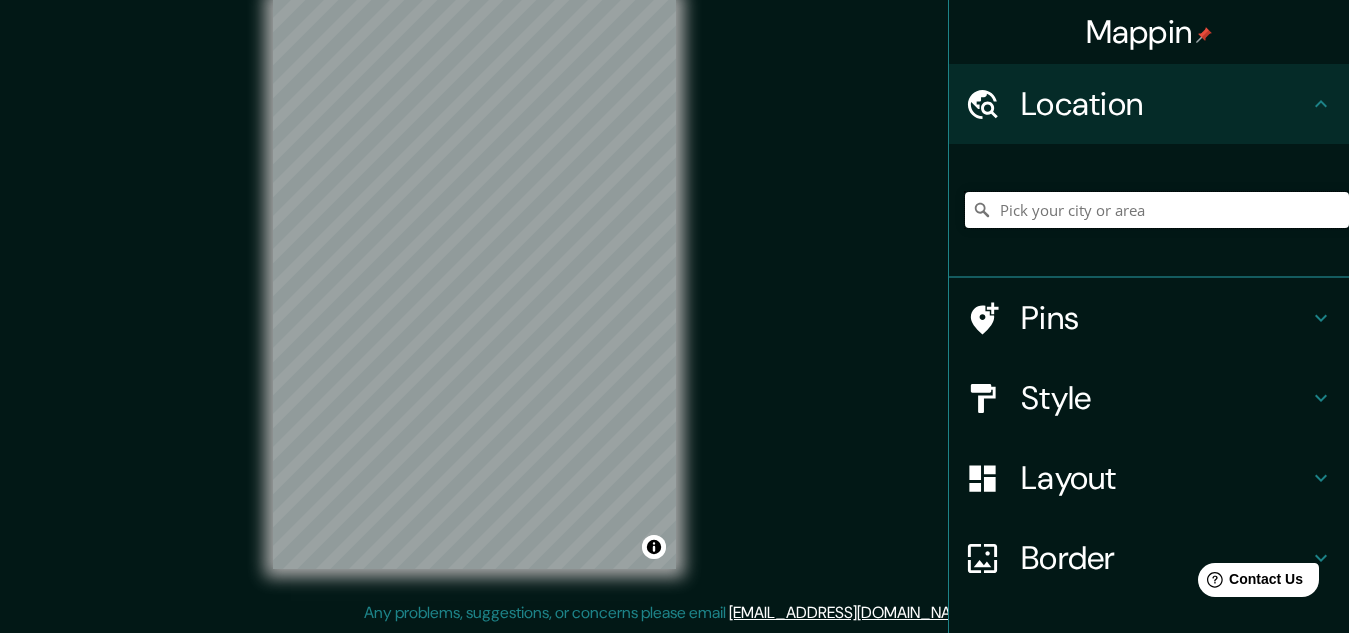 click at bounding box center [1157, 210] 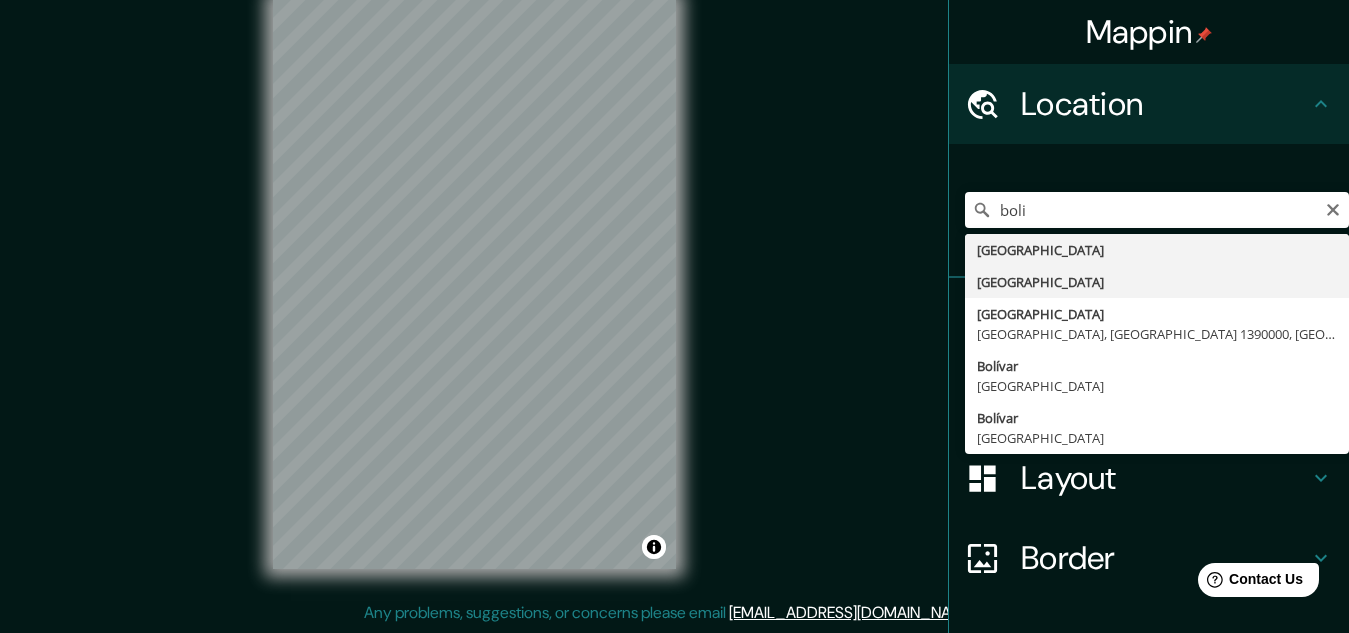 type on "[GEOGRAPHIC_DATA]" 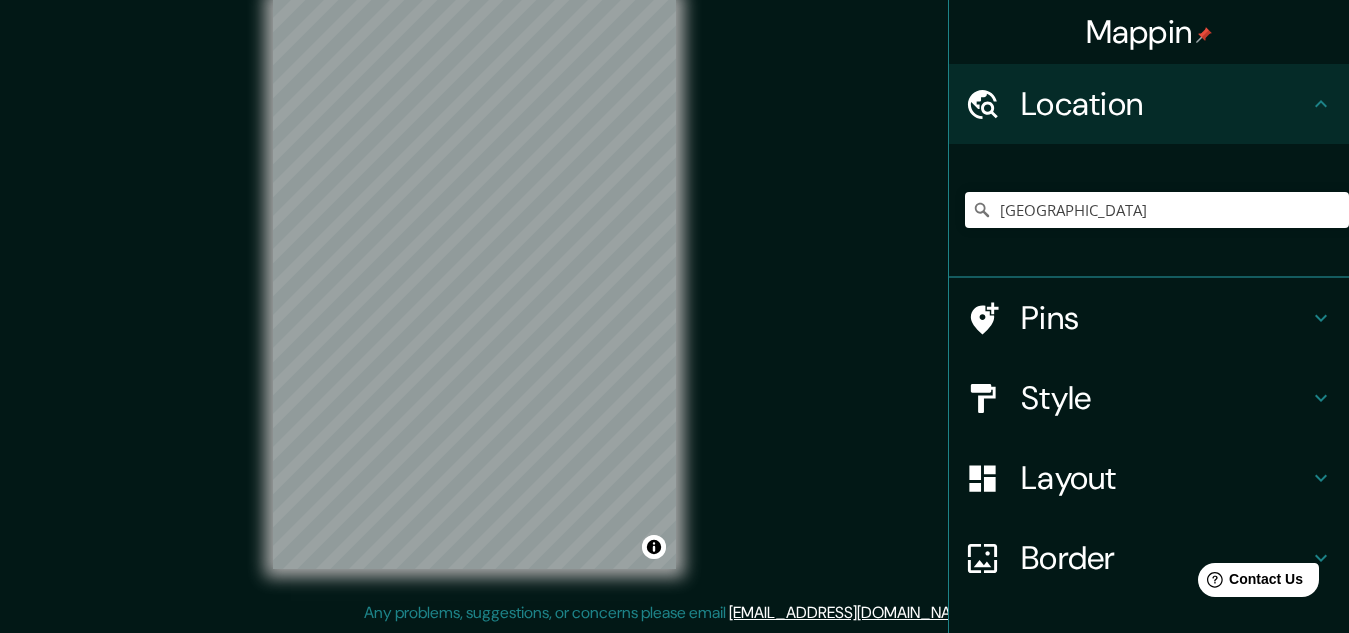 click on "Style" at bounding box center [1165, 398] 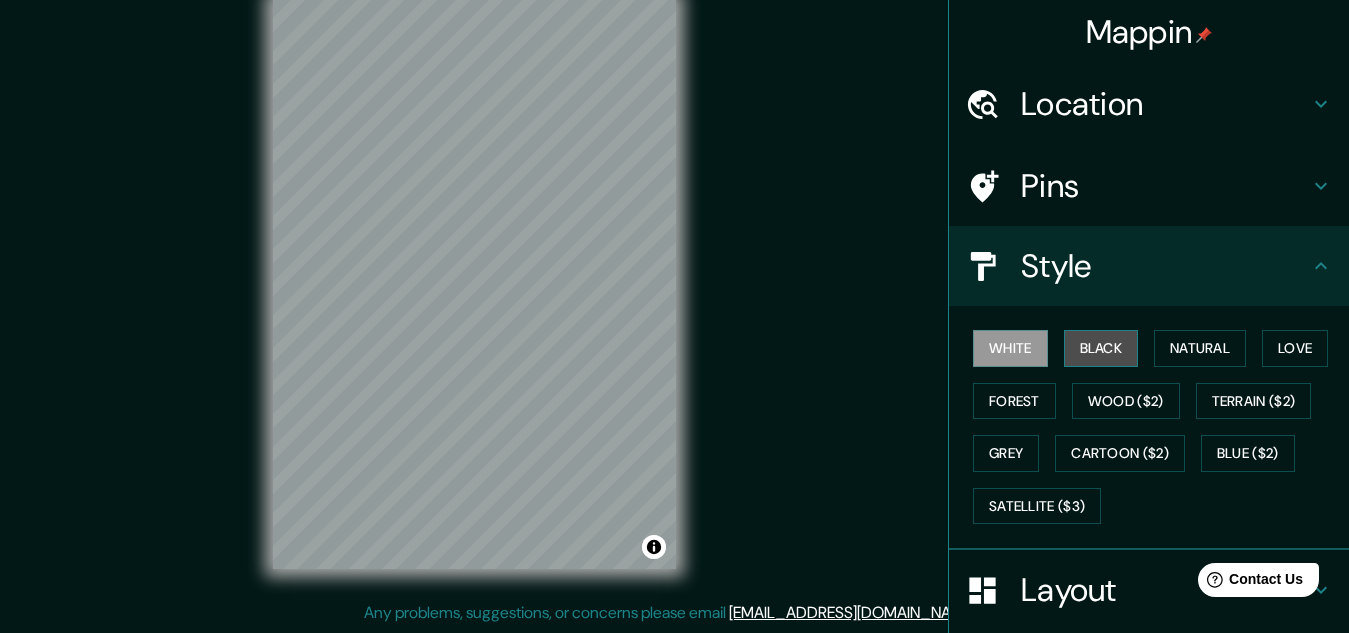 click on "Black" at bounding box center [1101, 348] 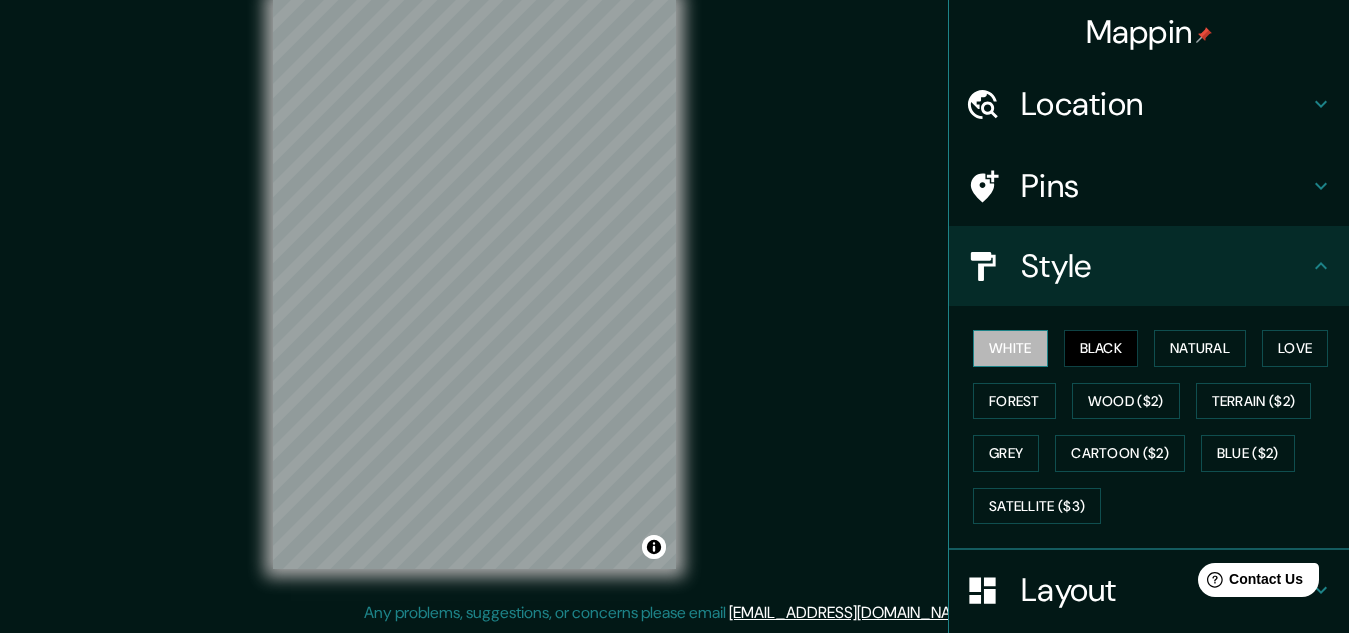 click on "White" at bounding box center (1010, 348) 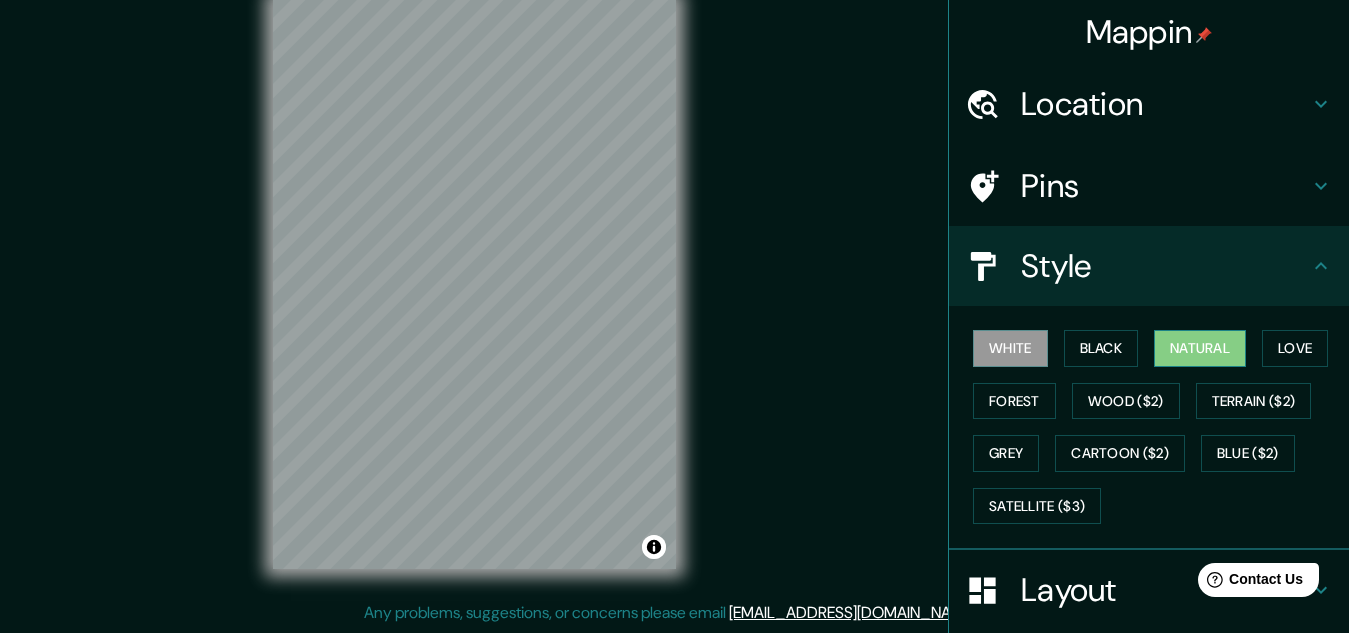 click on "Natural" at bounding box center (1200, 348) 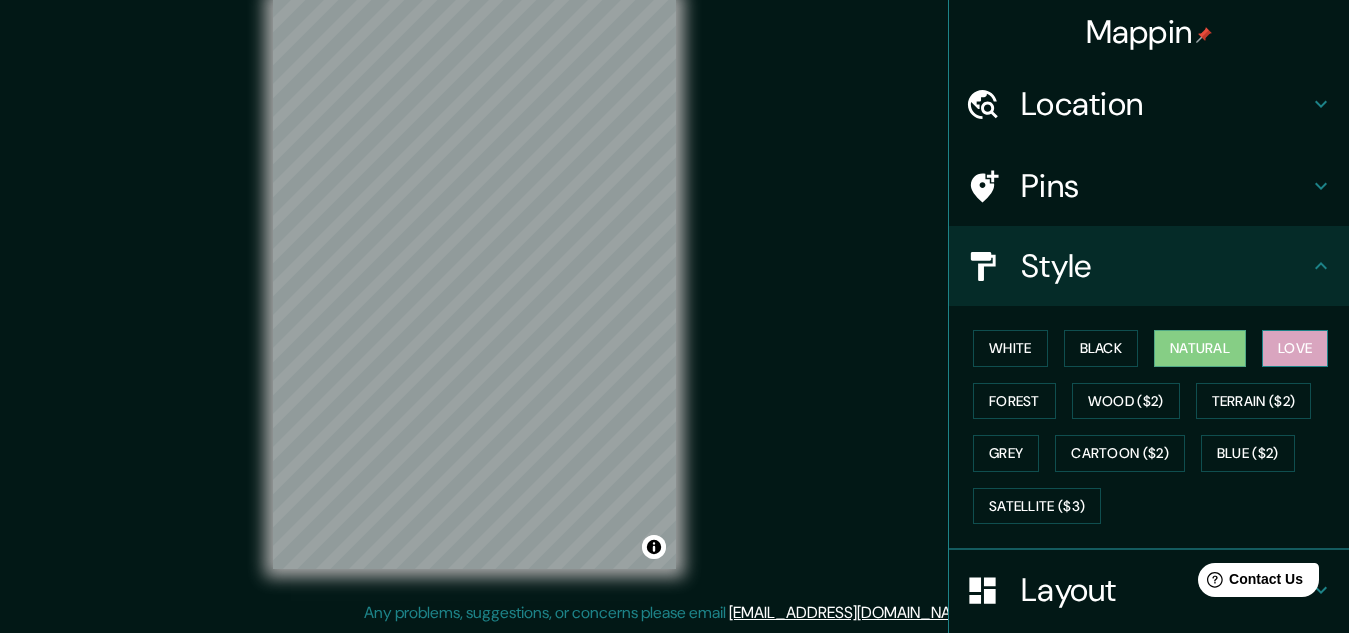click on "Love" at bounding box center [1295, 348] 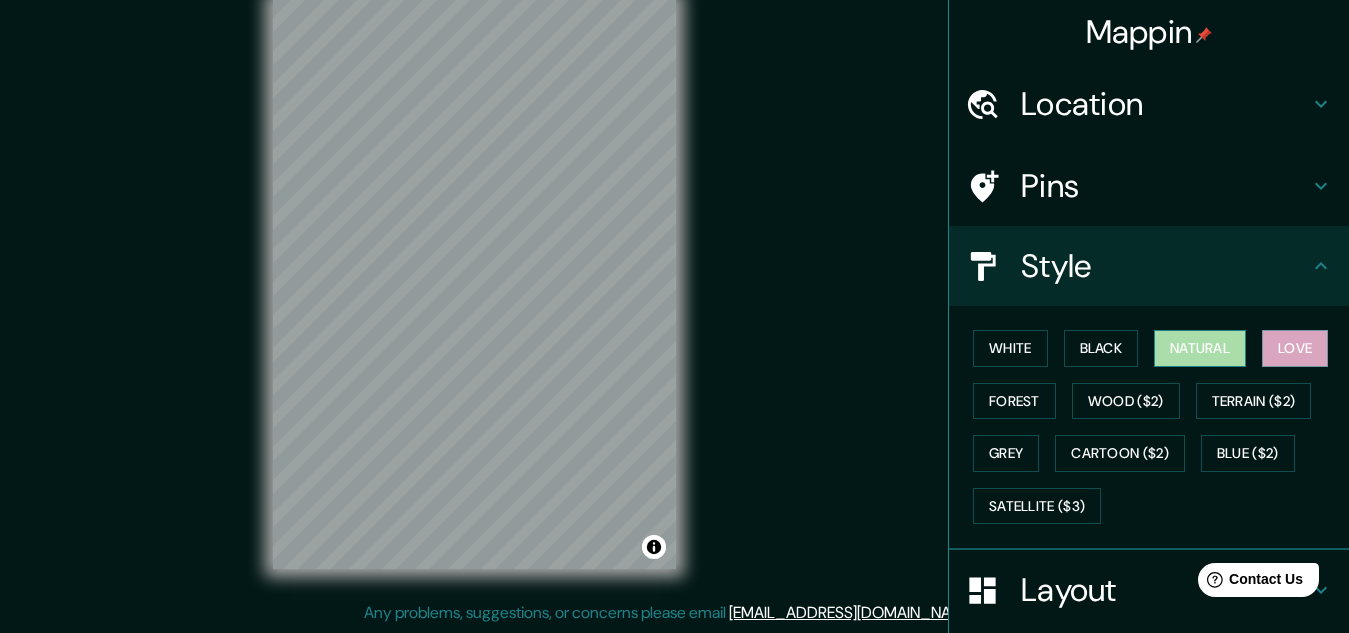 click on "Natural" at bounding box center [1200, 348] 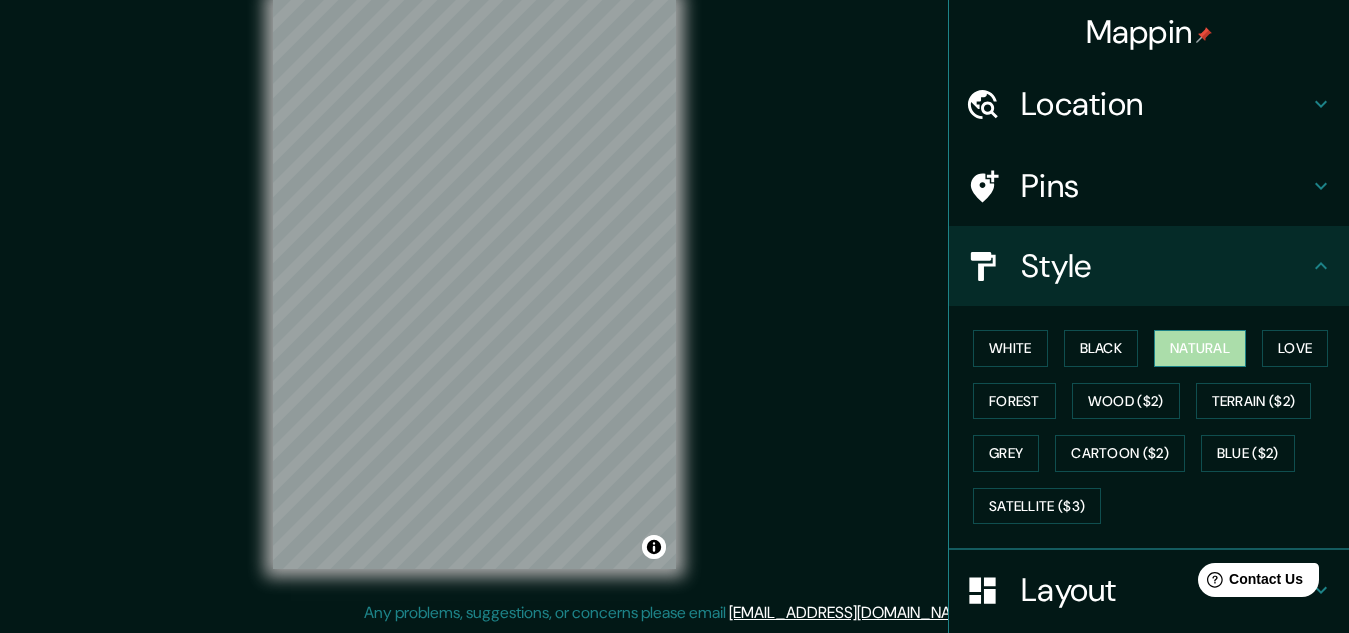 click on "Natural" at bounding box center [1200, 348] 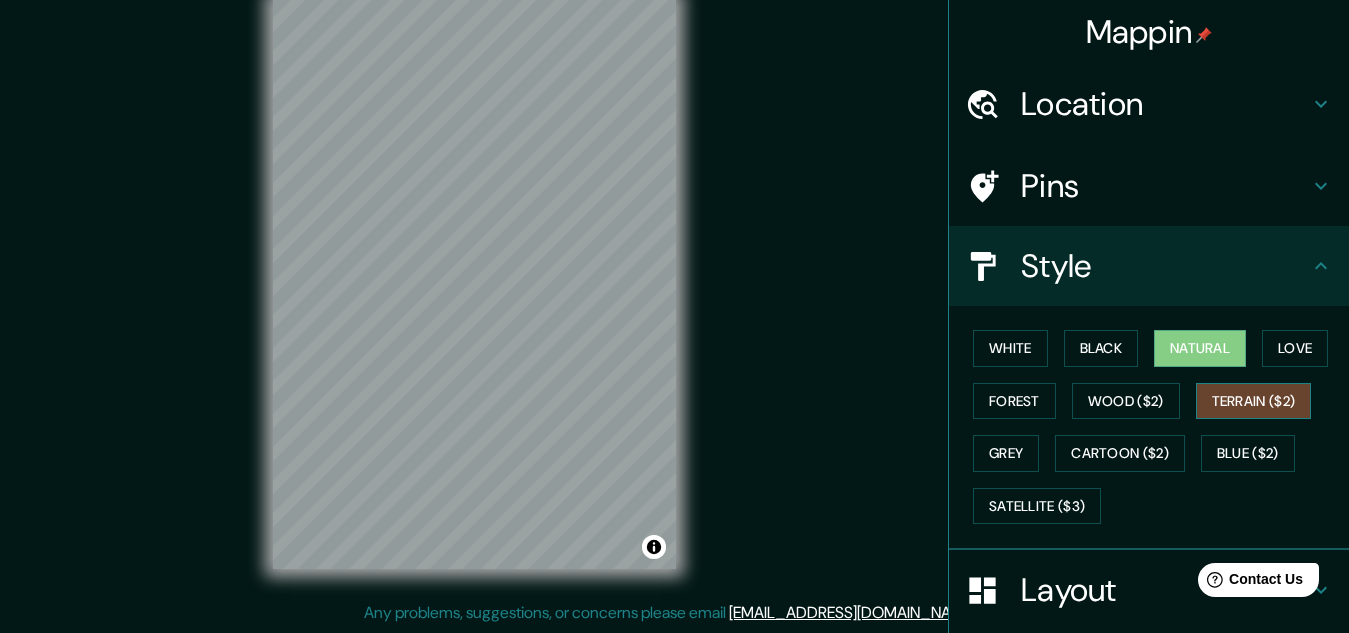 click on "Terrain ($2)" at bounding box center [1254, 401] 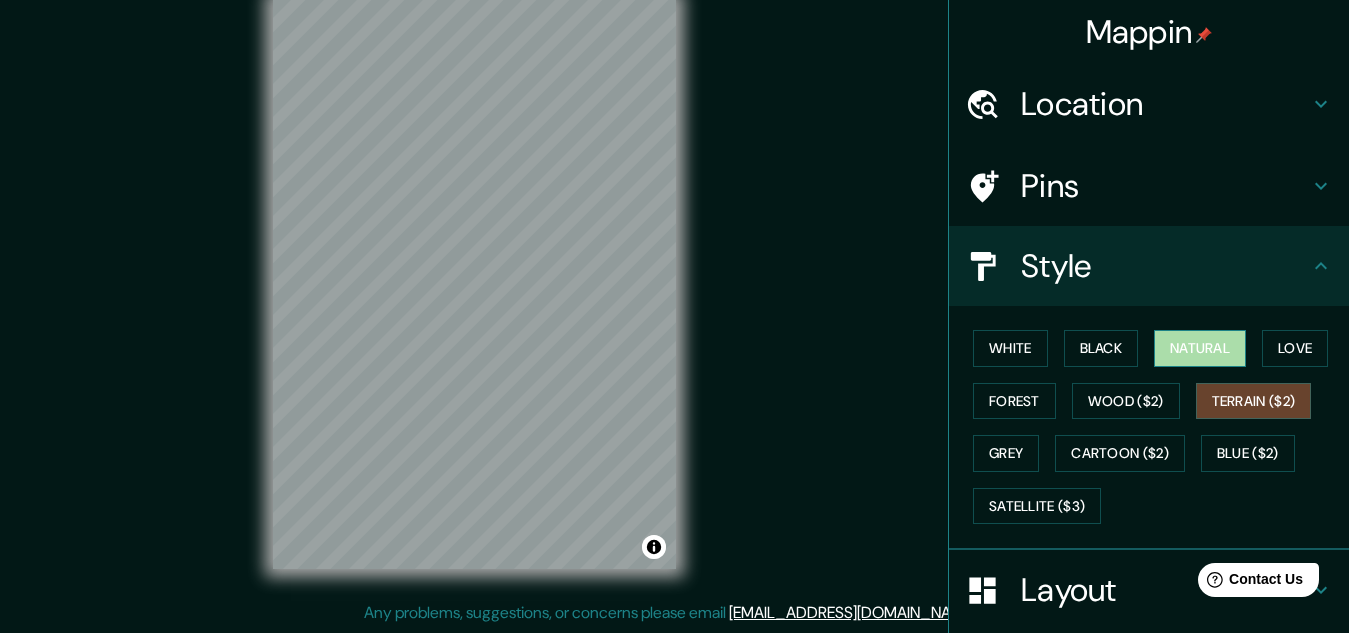 click on "Natural" at bounding box center [1200, 348] 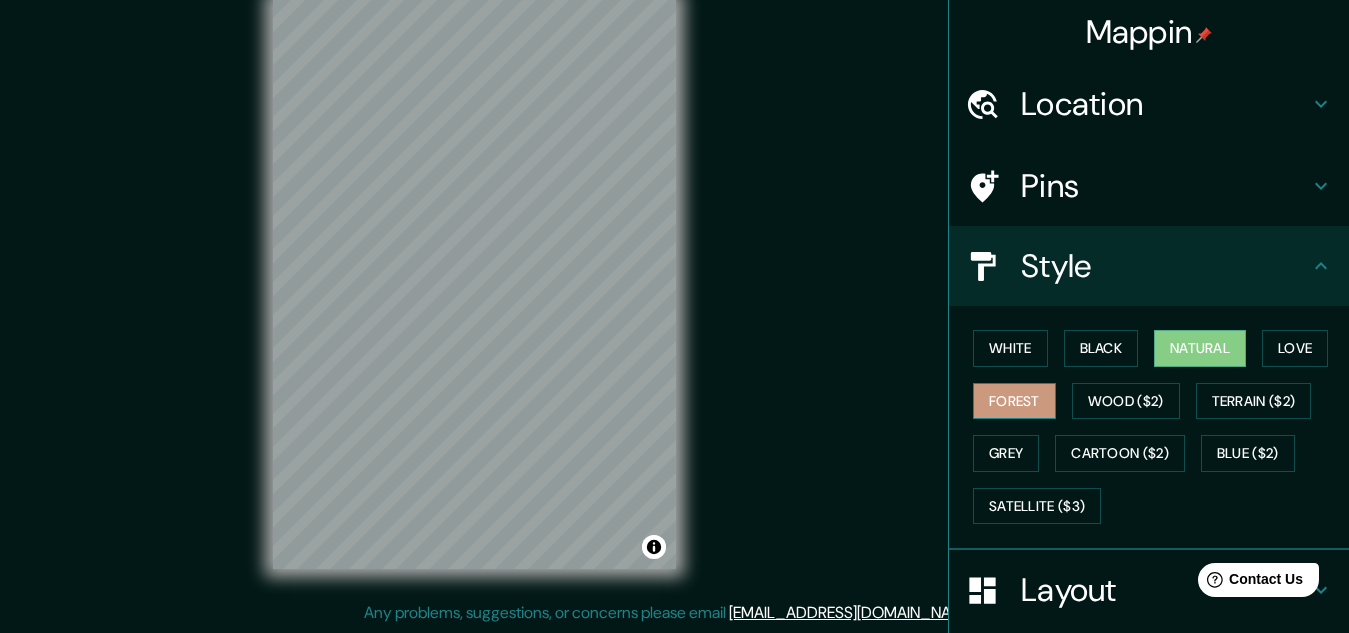 click on "Forest" at bounding box center (1014, 401) 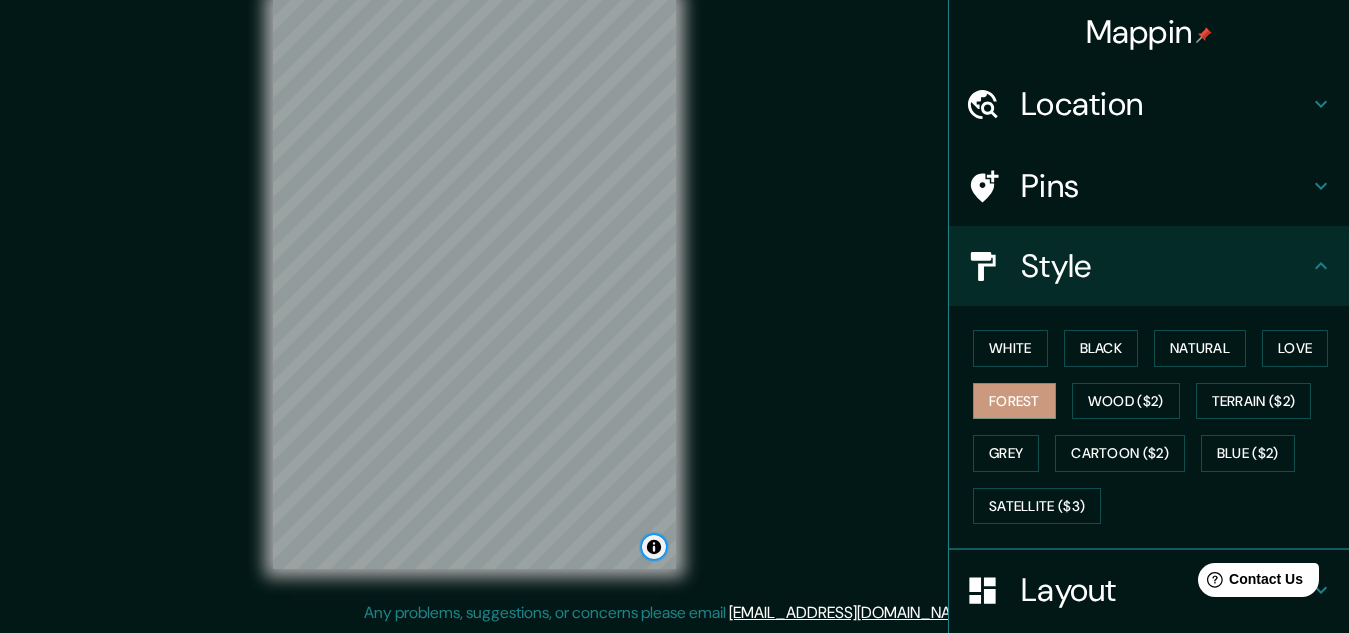 click at bounding box center (654, 547) 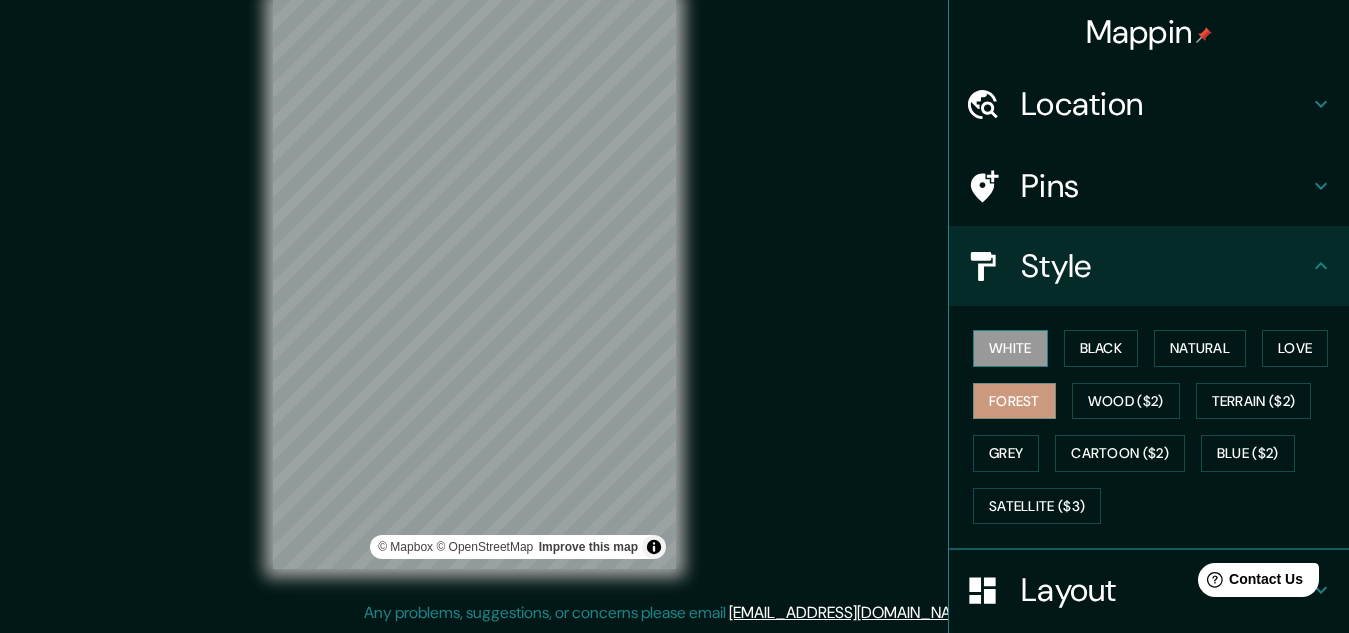 click on "White" at bounding box center (1010, 348) 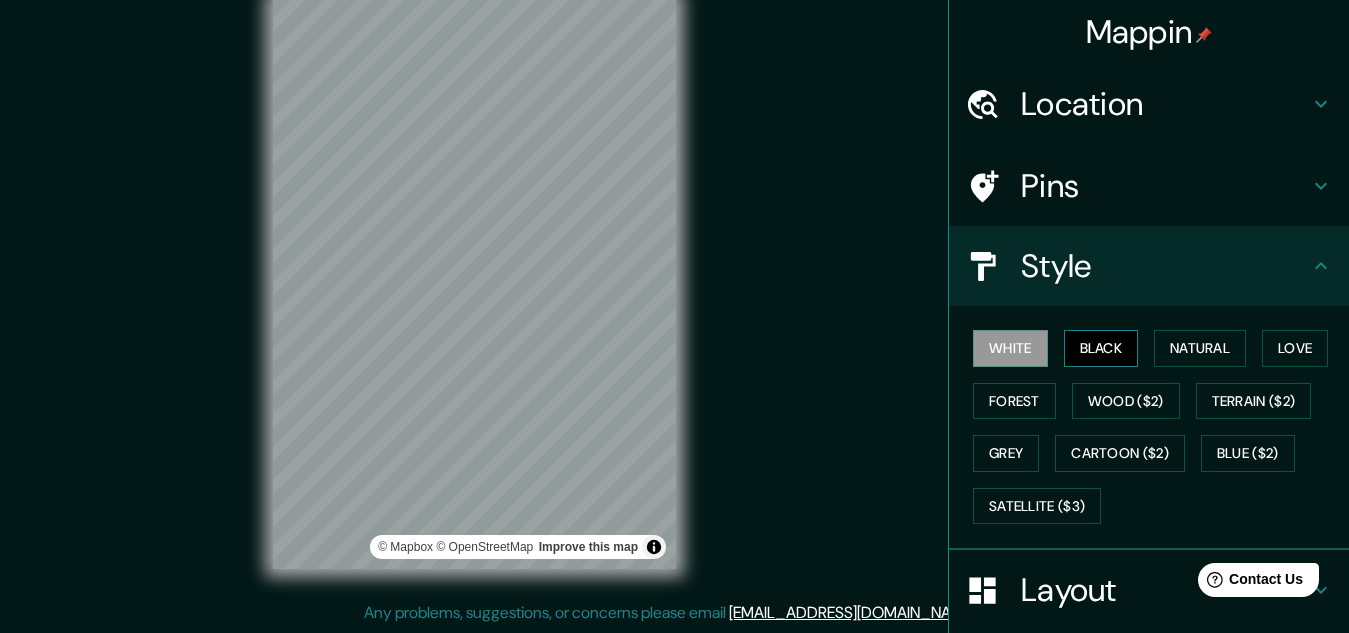 click on "Black" at bounding box center [1101, 348] 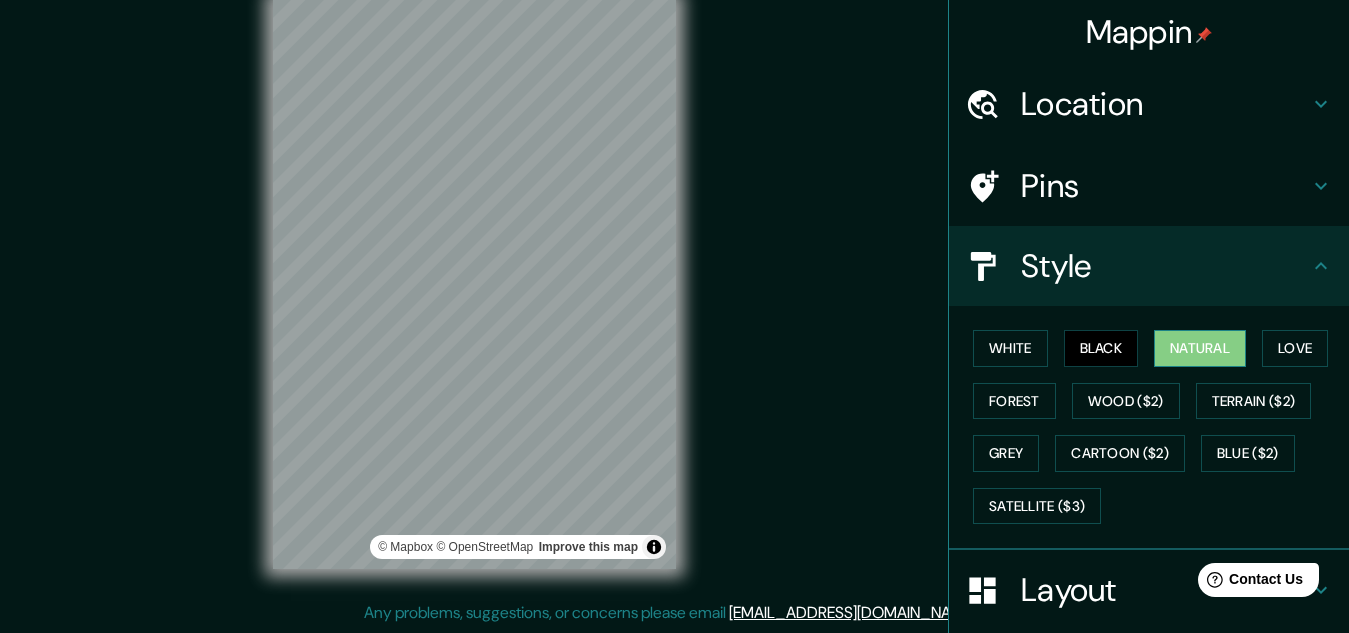 click on "Natural" at bounding box center (1200, 348) 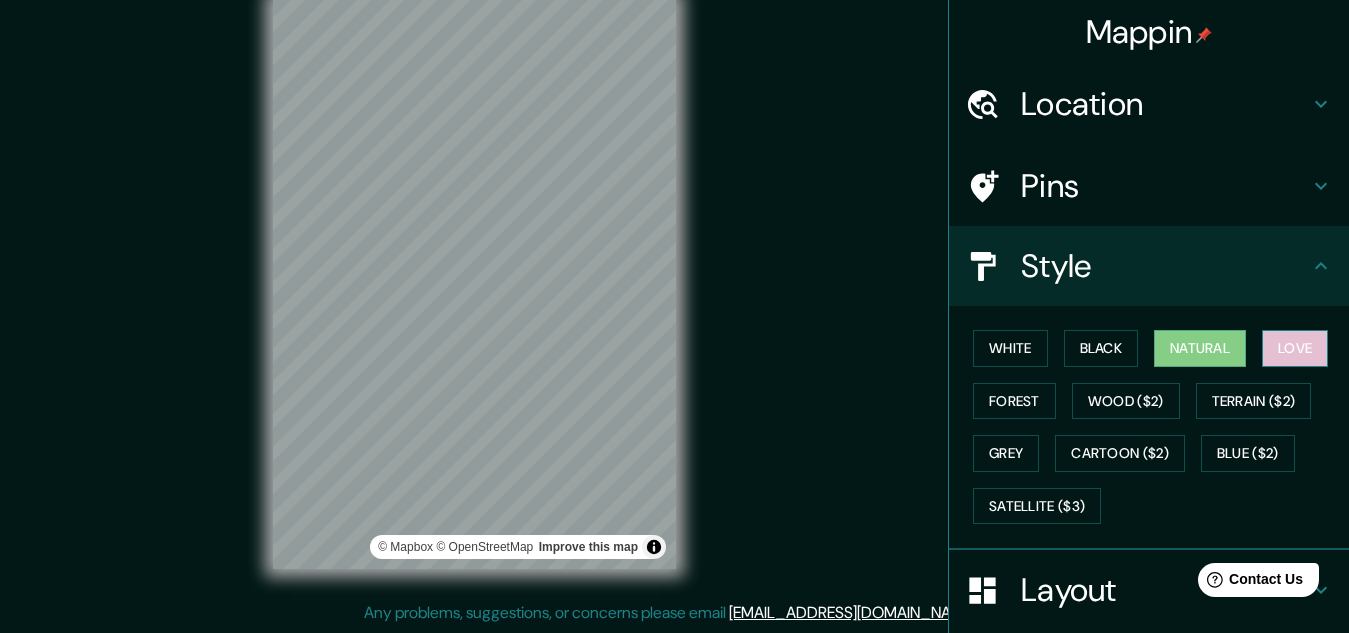 click on "Love" at bounding box center [1295, 348] 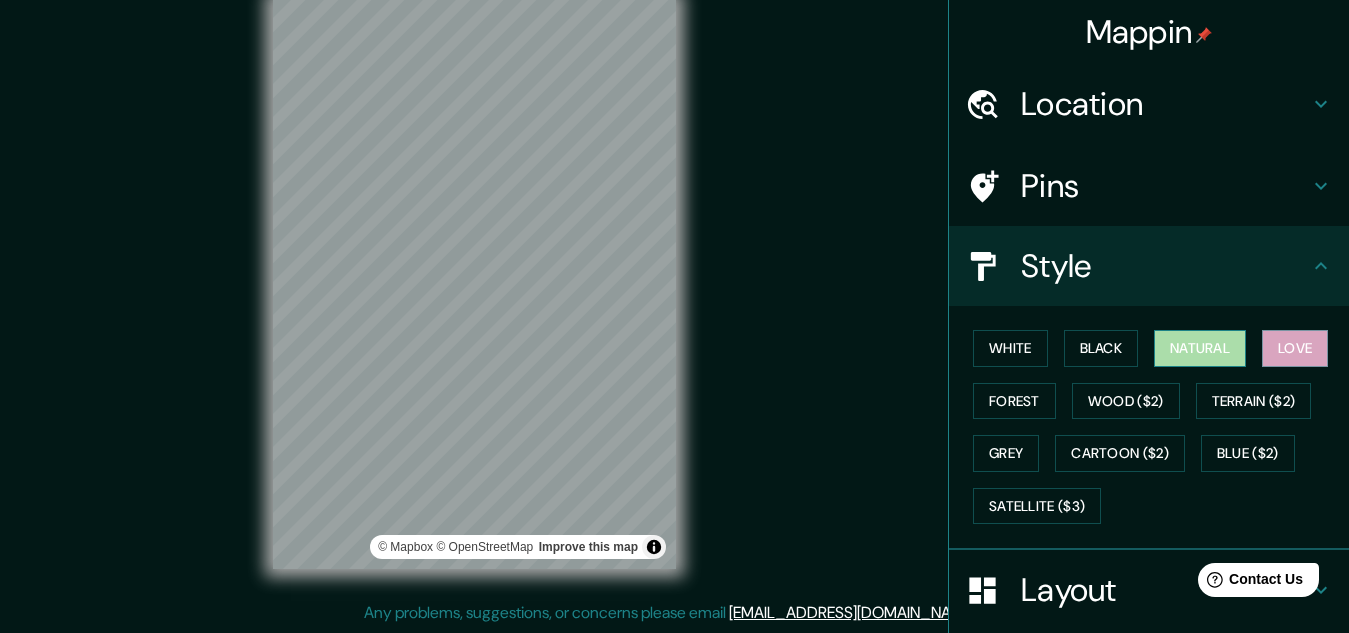 click on "Natural" at bounding box center [1200, 348] 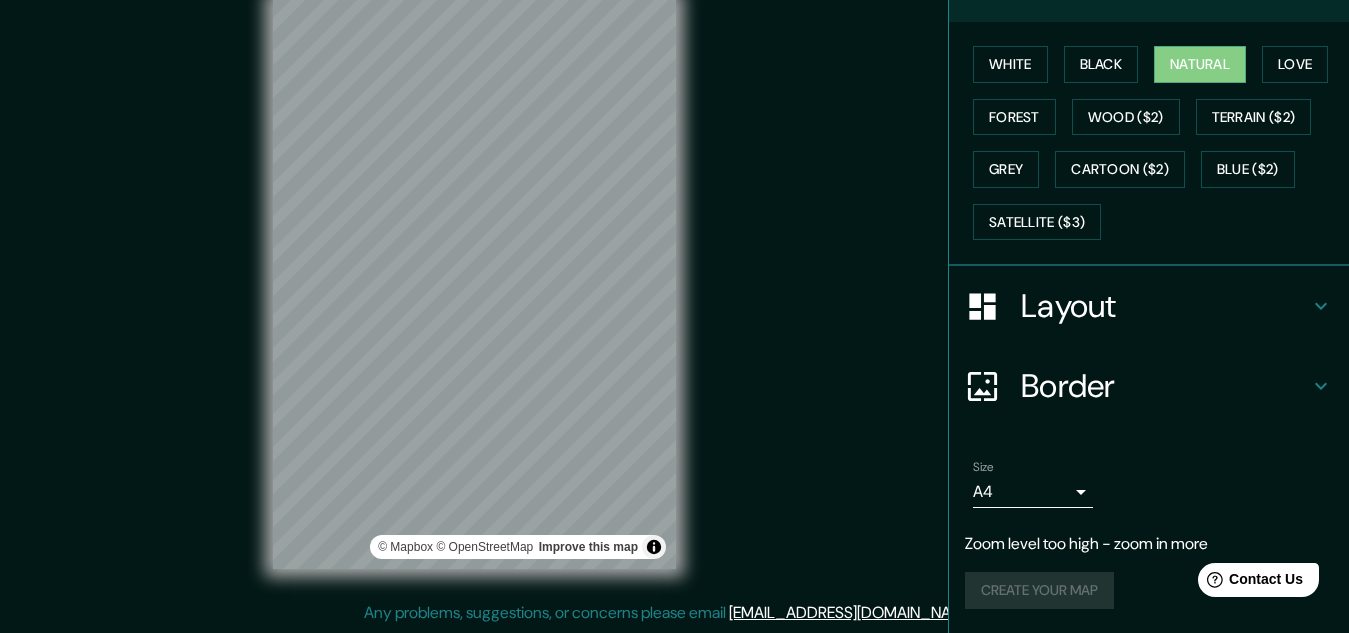 click on "Layout" at bounding box center [1149, 306] 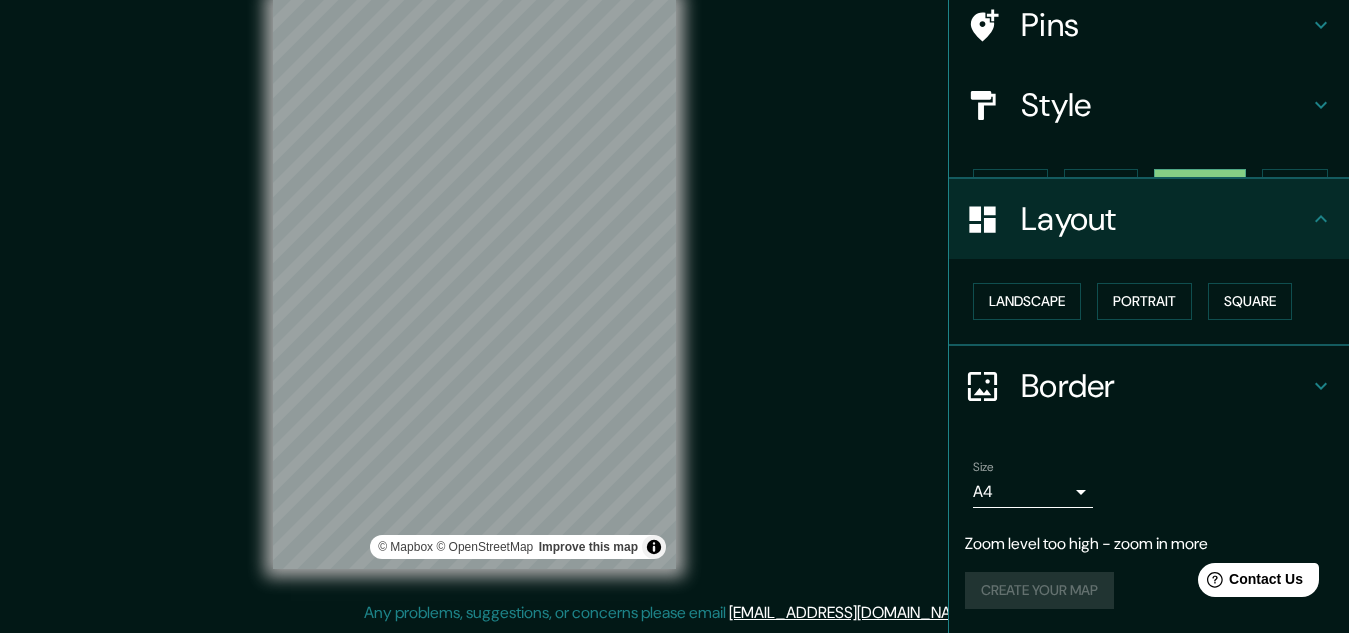 scroll, scrollTop: 126, scrollLeft: 0, axis: vertical 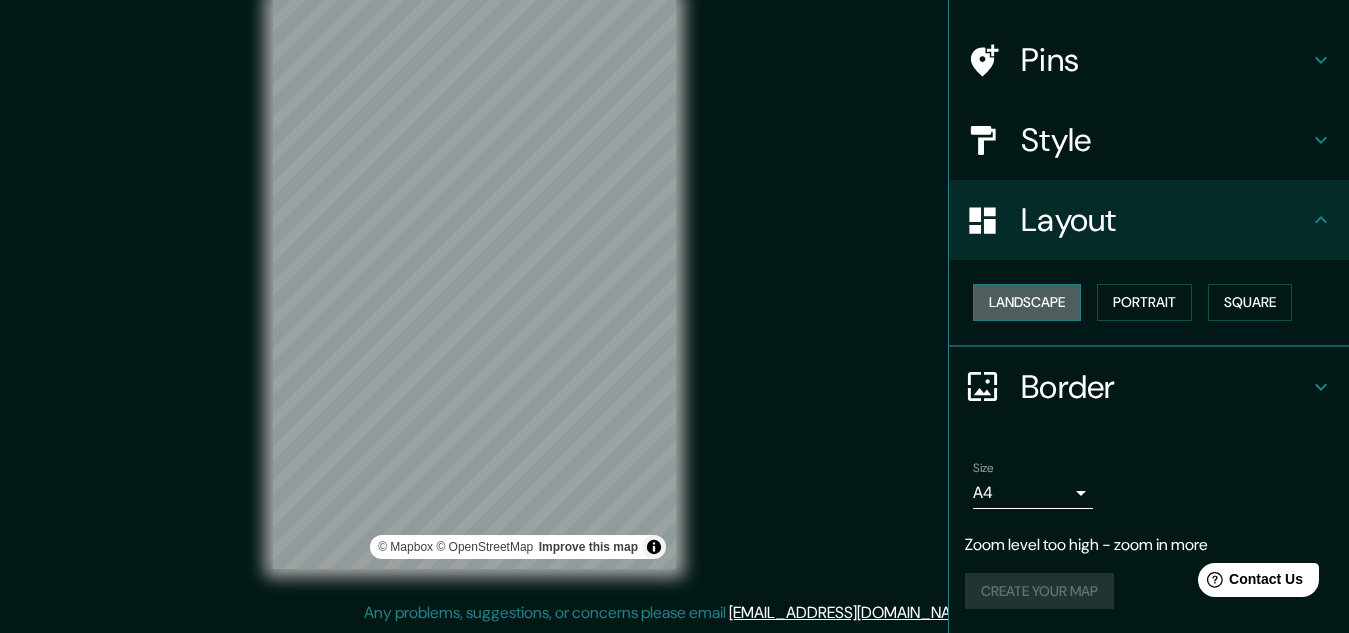 click on "Landscape" at bounding box center [1027, 302] 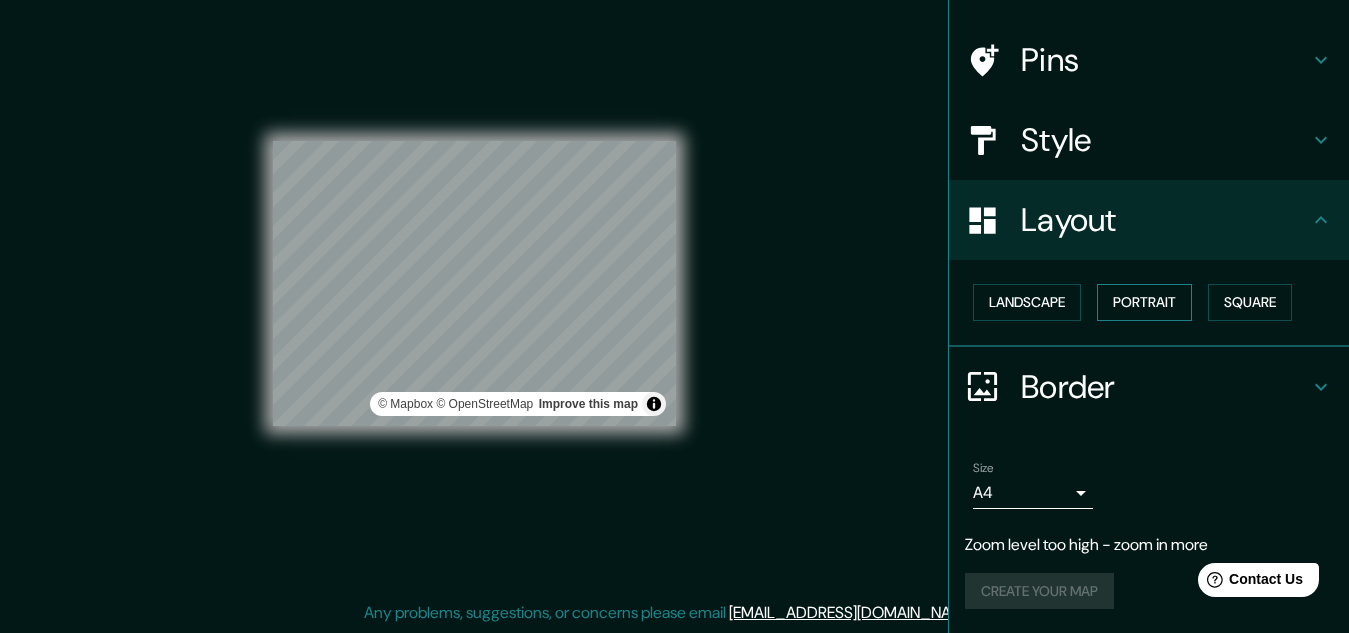 click on "Portrait" at bounding box center [1144, 302] 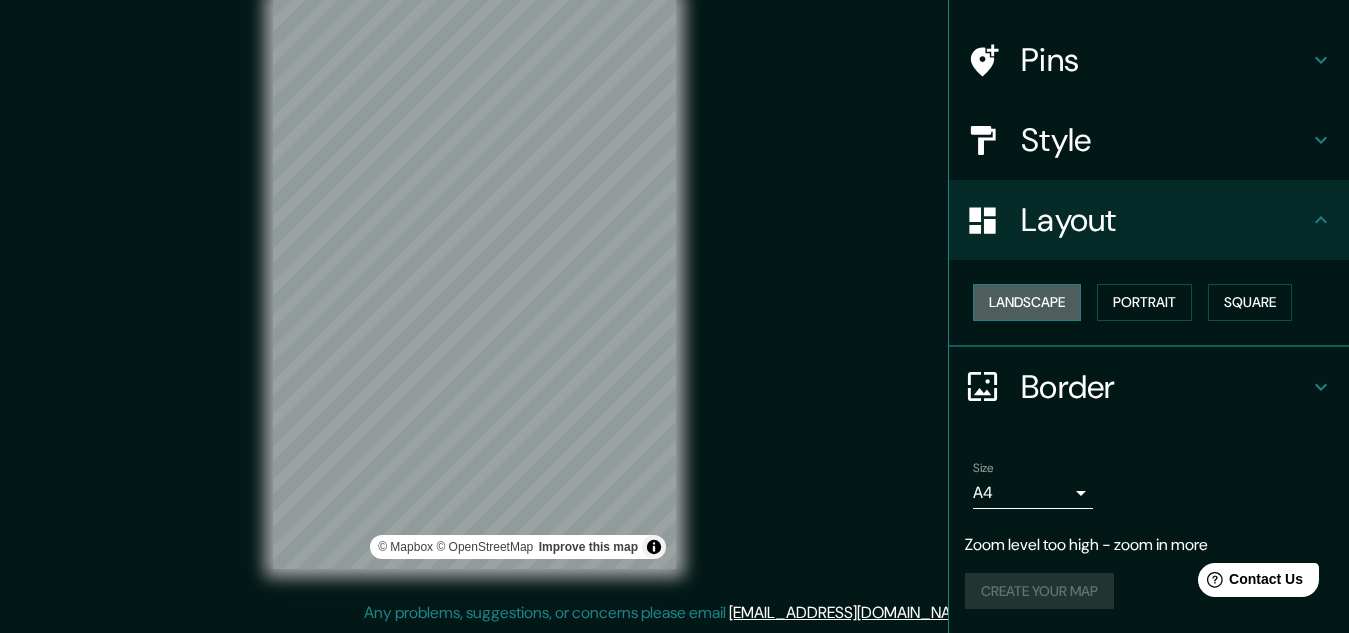 click on "Landscape" at bounding box center (1027, 302) 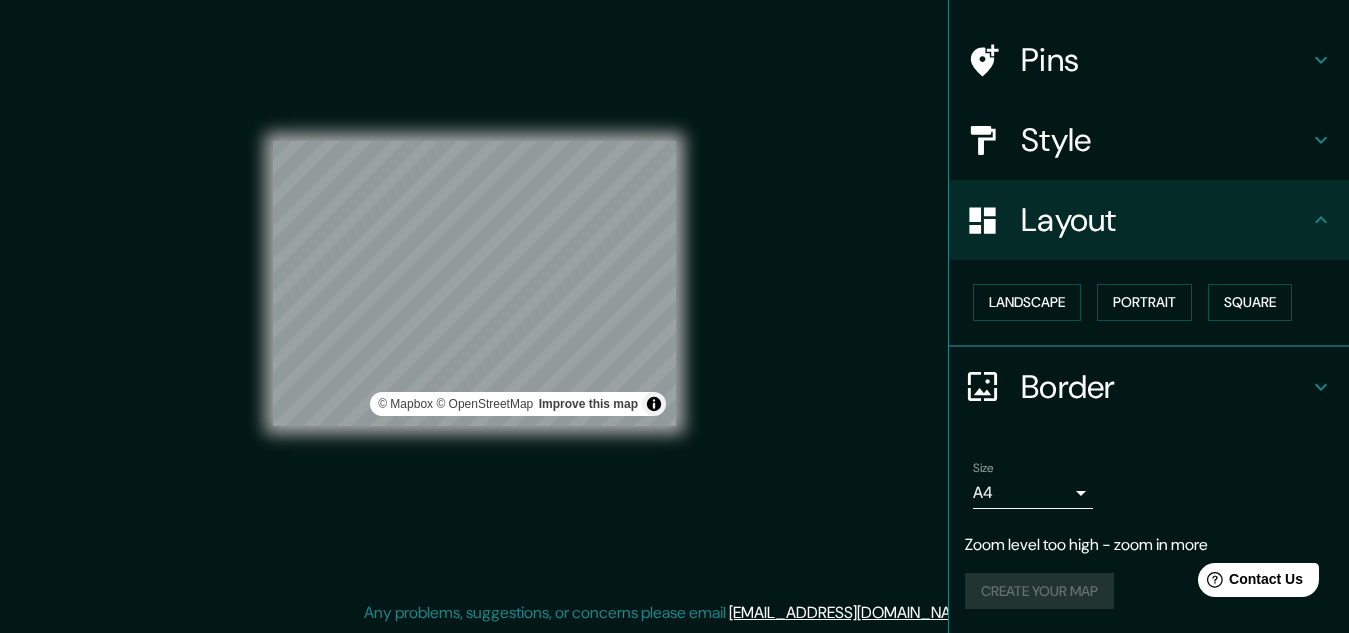 click on "Landscape [GEOGRAPHIC_DATA]" at bounding box center (1157, 302) 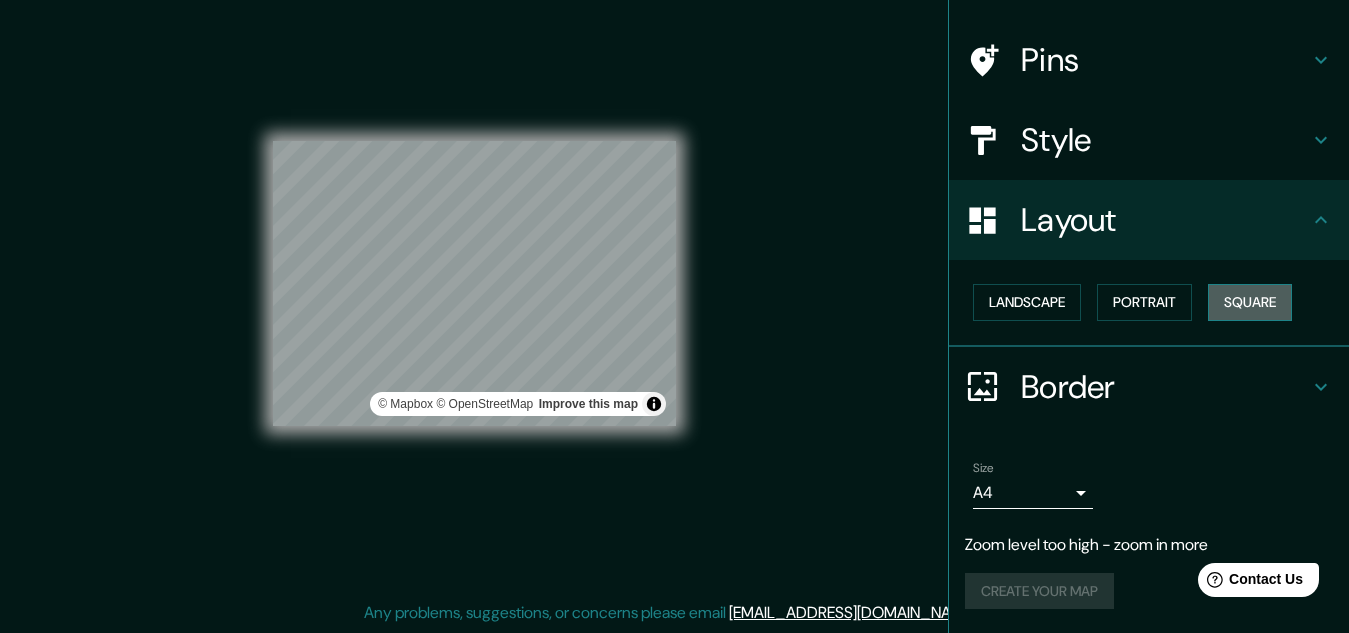 click on "Square" at bounding box center [1250, 302] 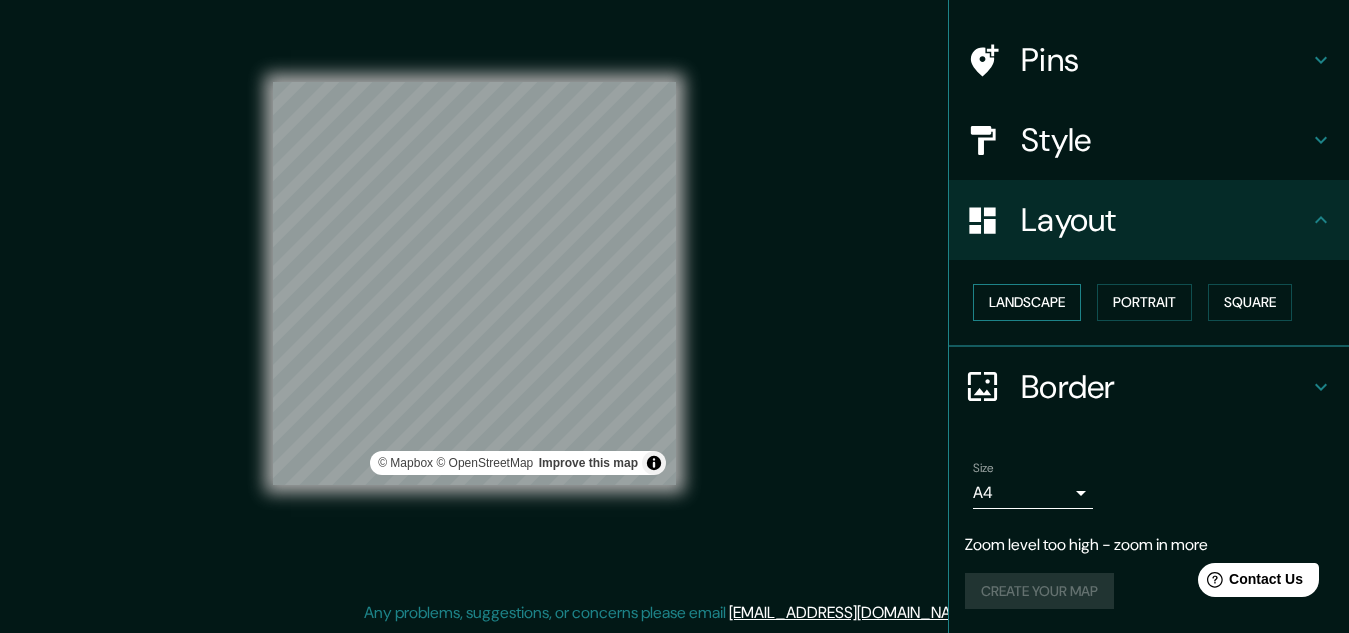 click on "Landscape" at bounding box center [1027, 302] 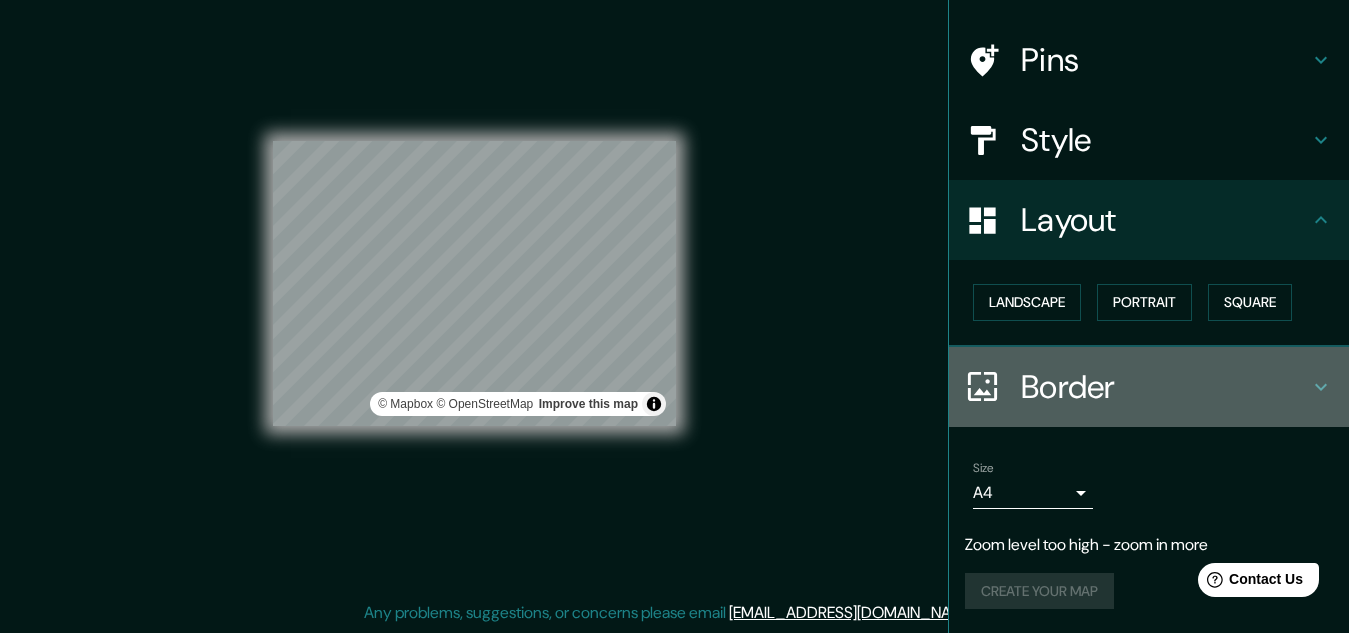 click on "Border" at bounding box center (1165, 387) 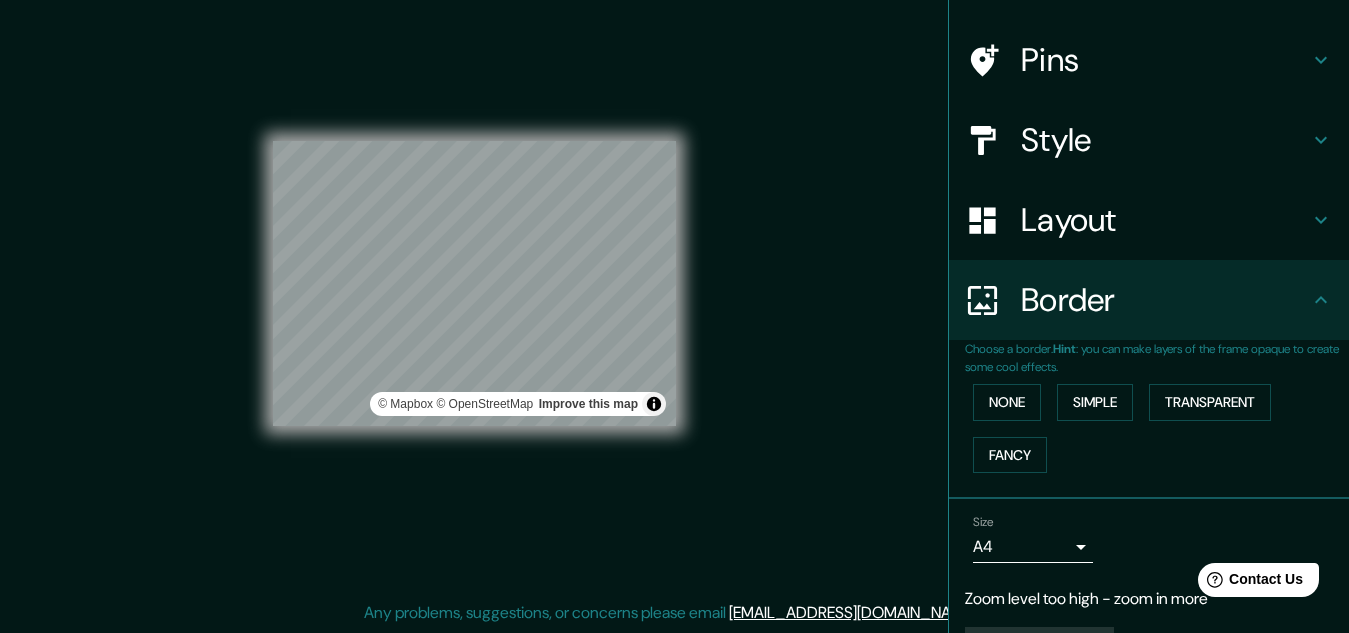 click on "Border" at bounding box center [1165, 300] 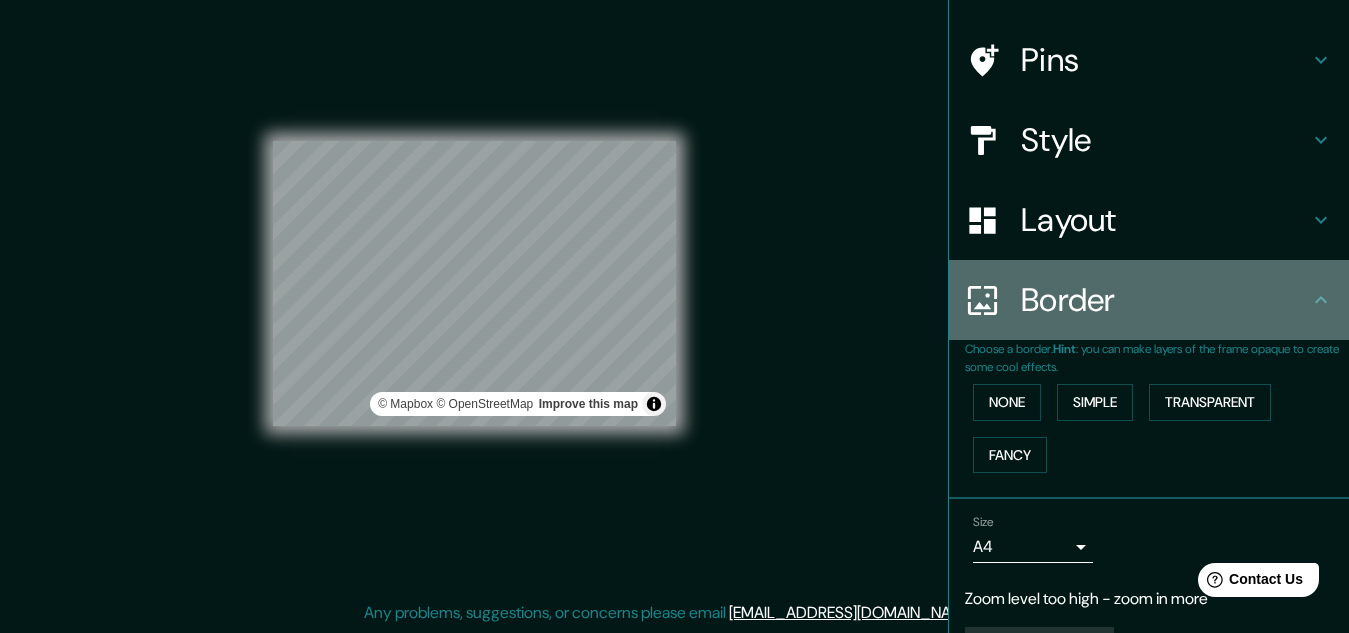 click 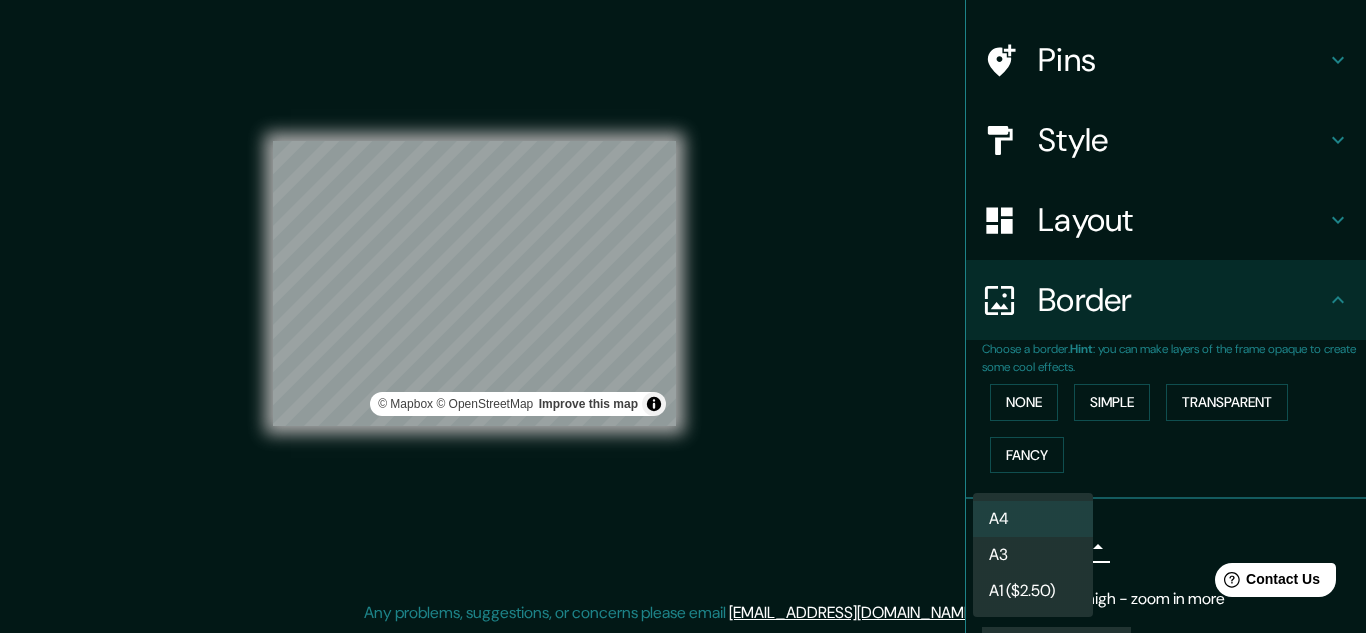 click on "Mappin Location [GEOGRAPHIC_DATA] Pins Style Layout Border Choose a border.  Hint : you can make layers of the frame opaque to create some cool effects. None Simple Transparent Fancy Size A4 single Zoom level too high - zoom in more Create your map © Mapbox   © OpenStreetMap   Improve this map Any problems, suggestions, or concerns please email    [EMAIL_ADDRESS][DOMAIN_NAME] . . . A4 A3 A1 ($2.50)" at bounding box center [683, 283] 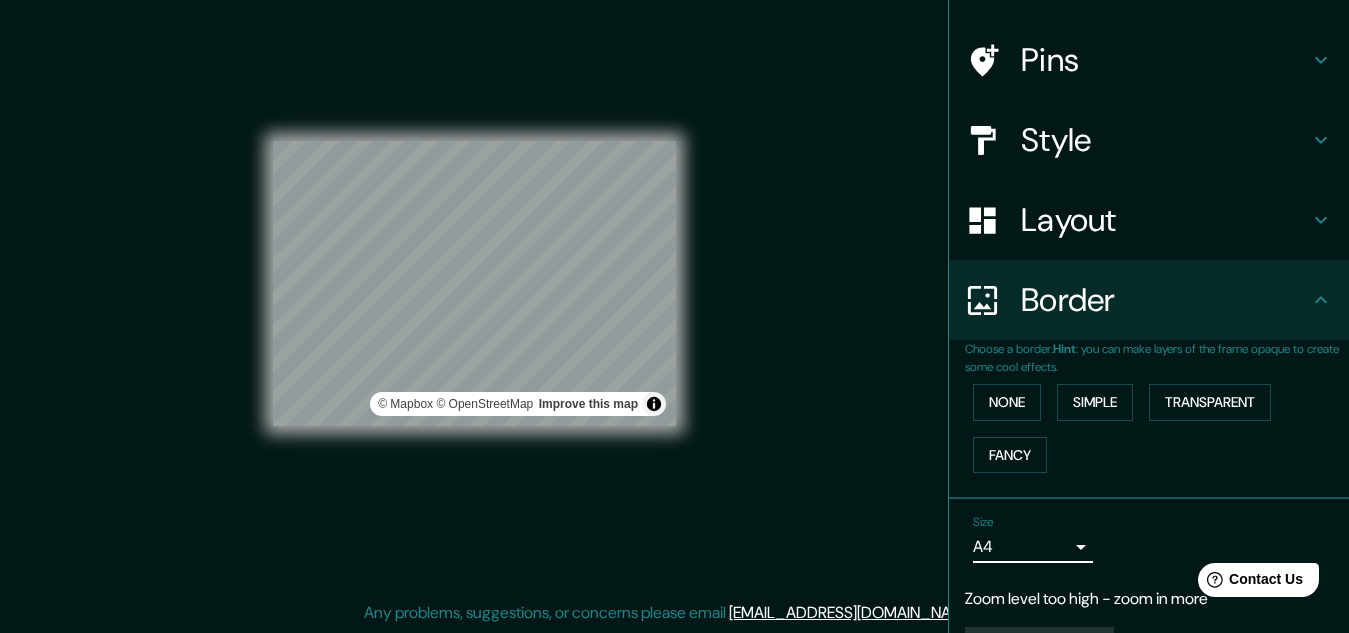 click on "Layout" at bounding box center (1149, 220) 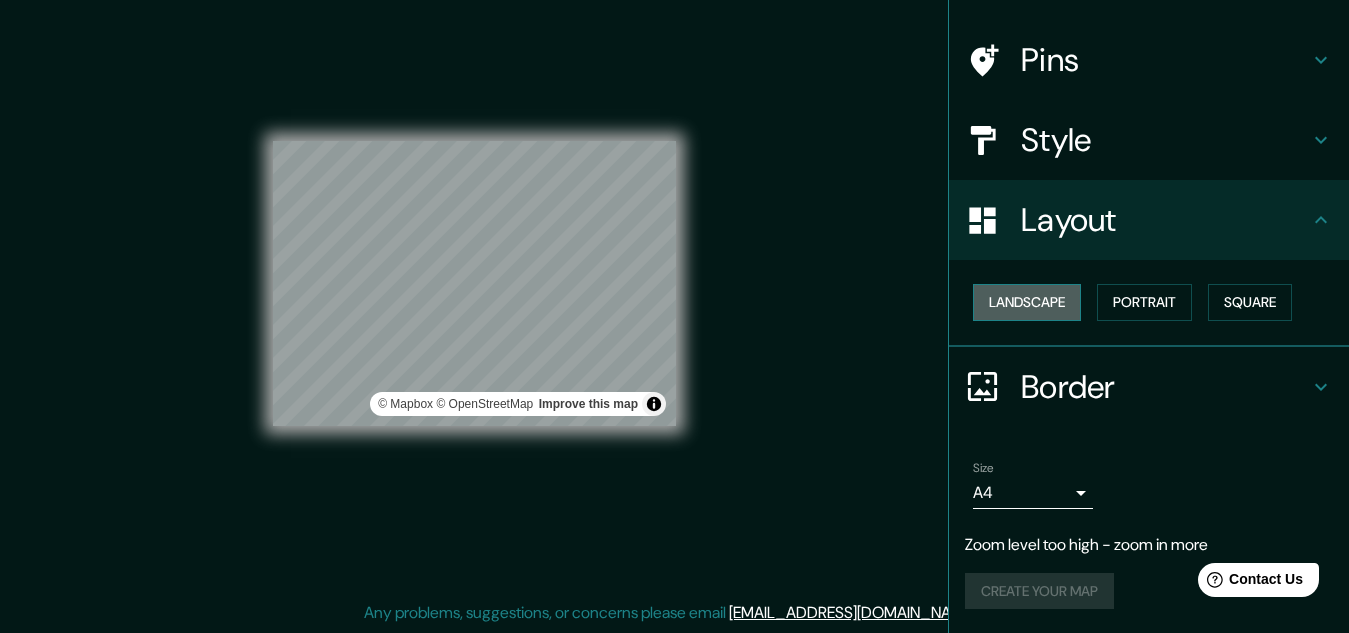 click on "Landscape" at bounding box center (1027, 302) 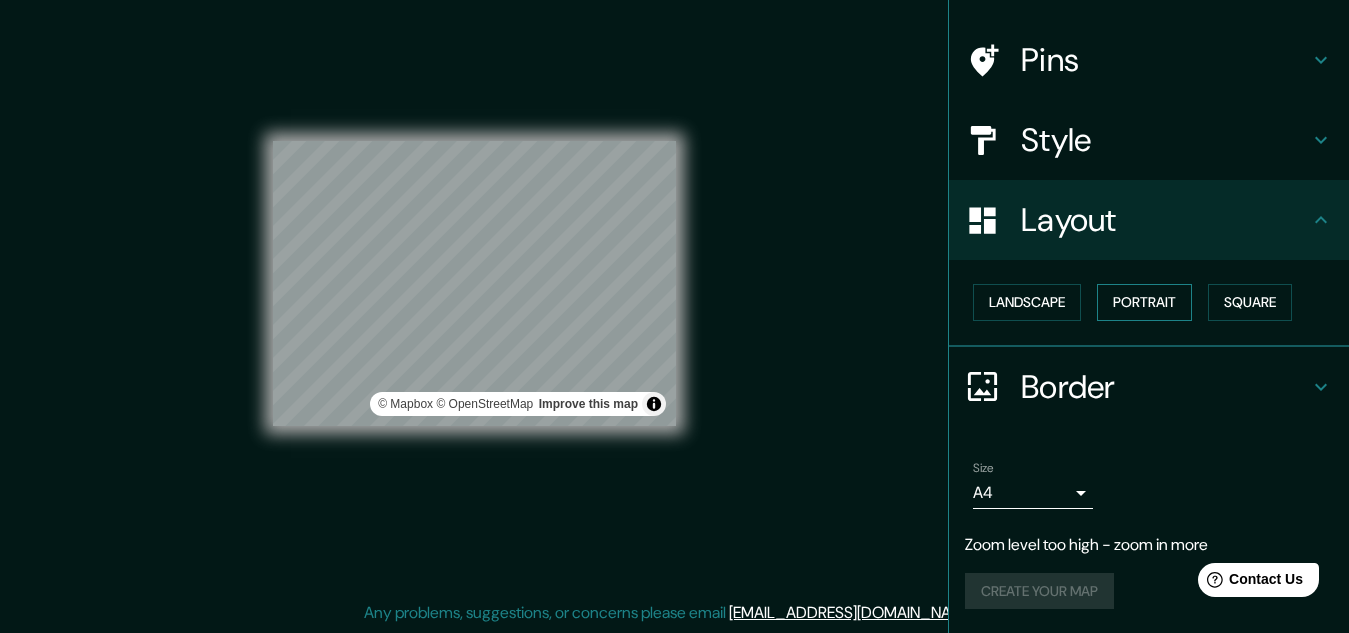 click on "Portrait" at bounding box center [1144, 302] 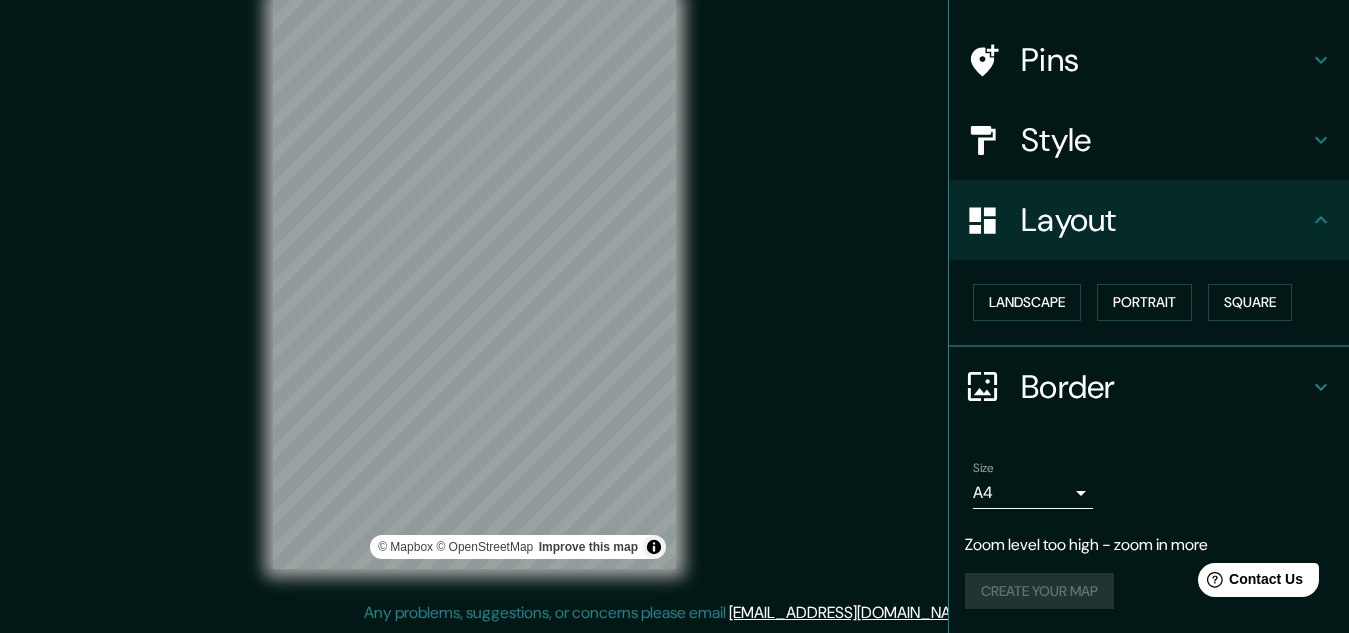 click on "Border" at bounding box center [1165, 387] 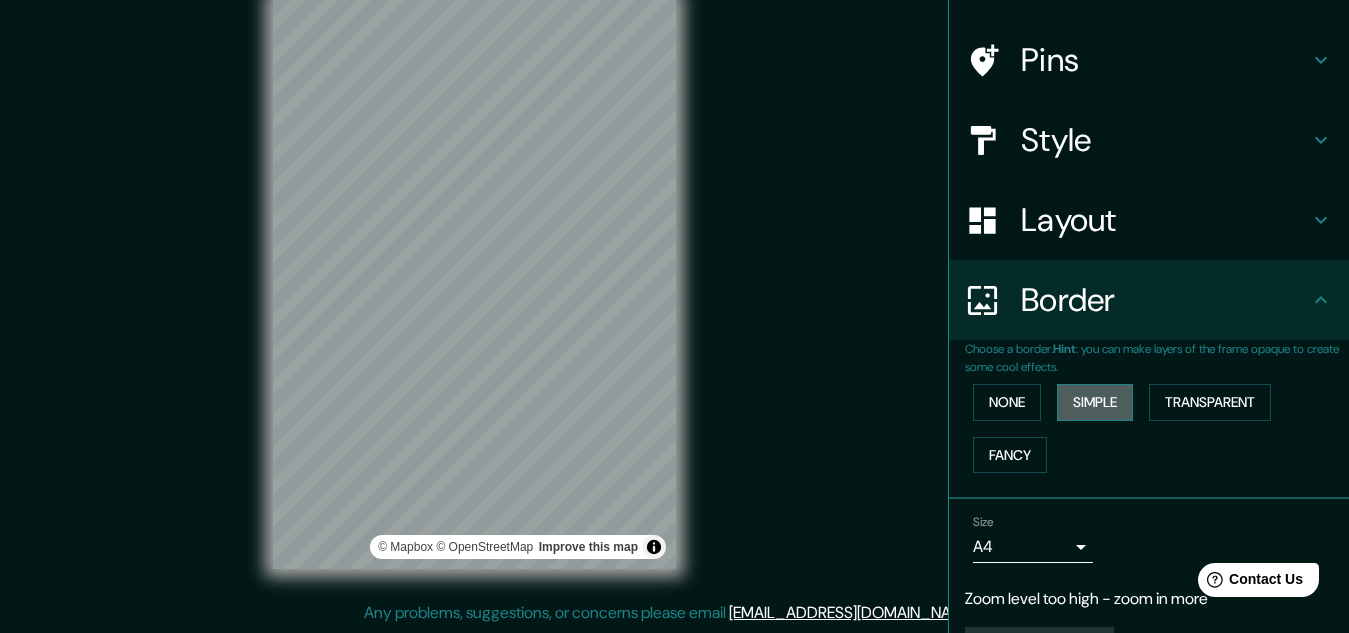click on "Simple" at bounding box center (1095, 402) 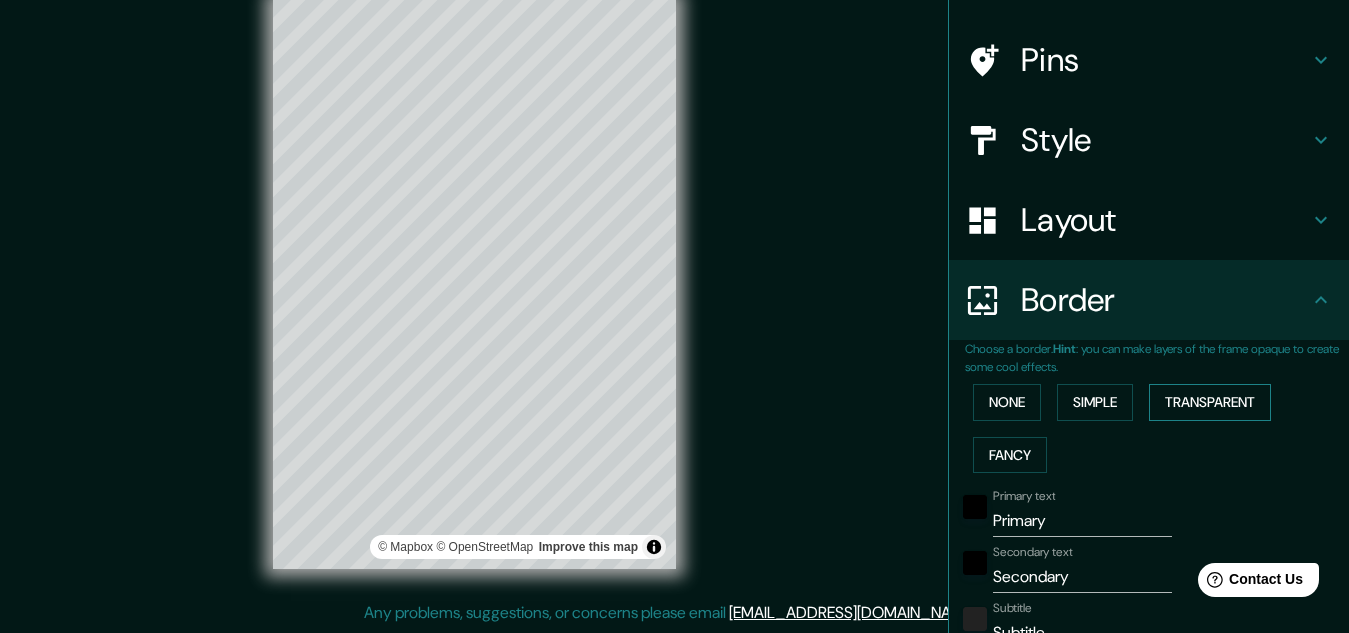 drag, startPoint x: 1168, startPoint y: 400, endPoint x: 1137, endPoint y: 410, distance: 32.572994 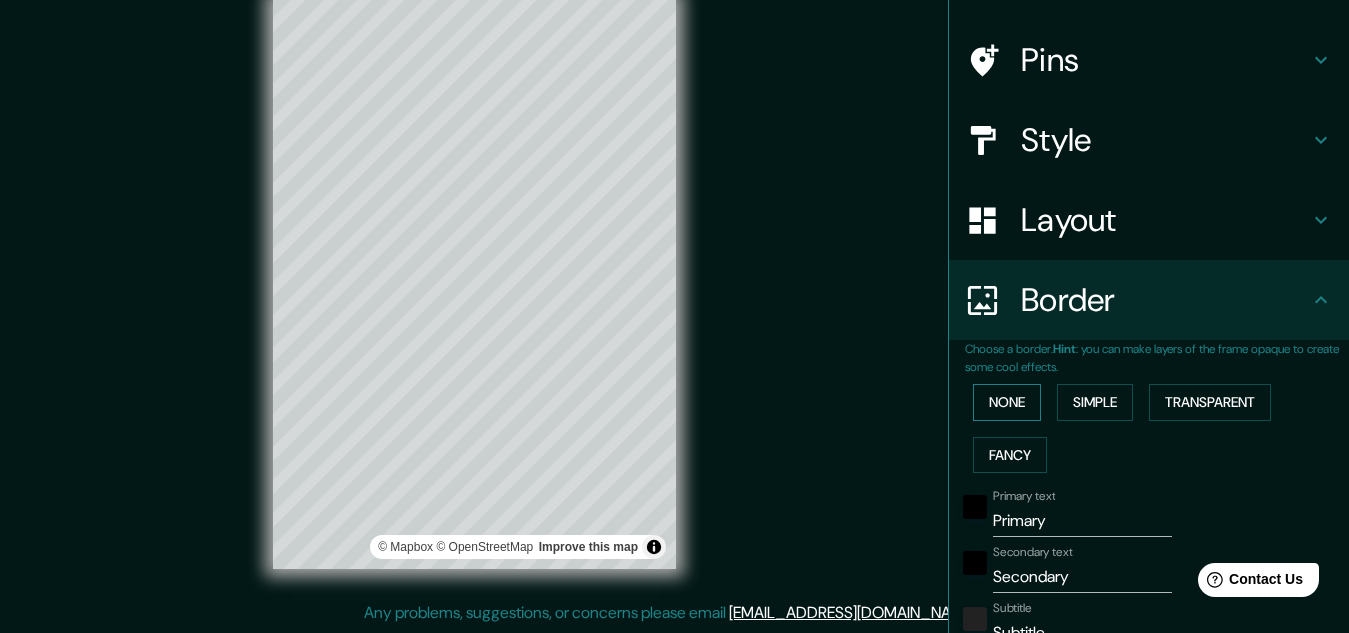 click on "None" at bounding box center [1007, 402] 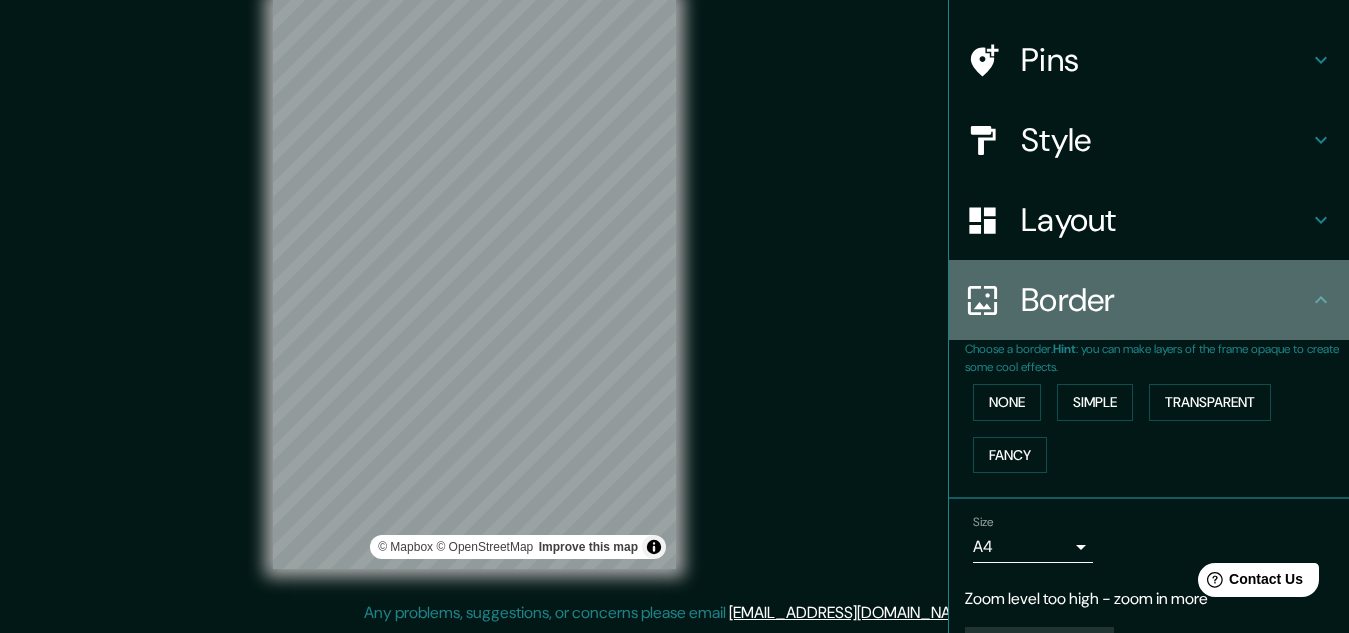 click 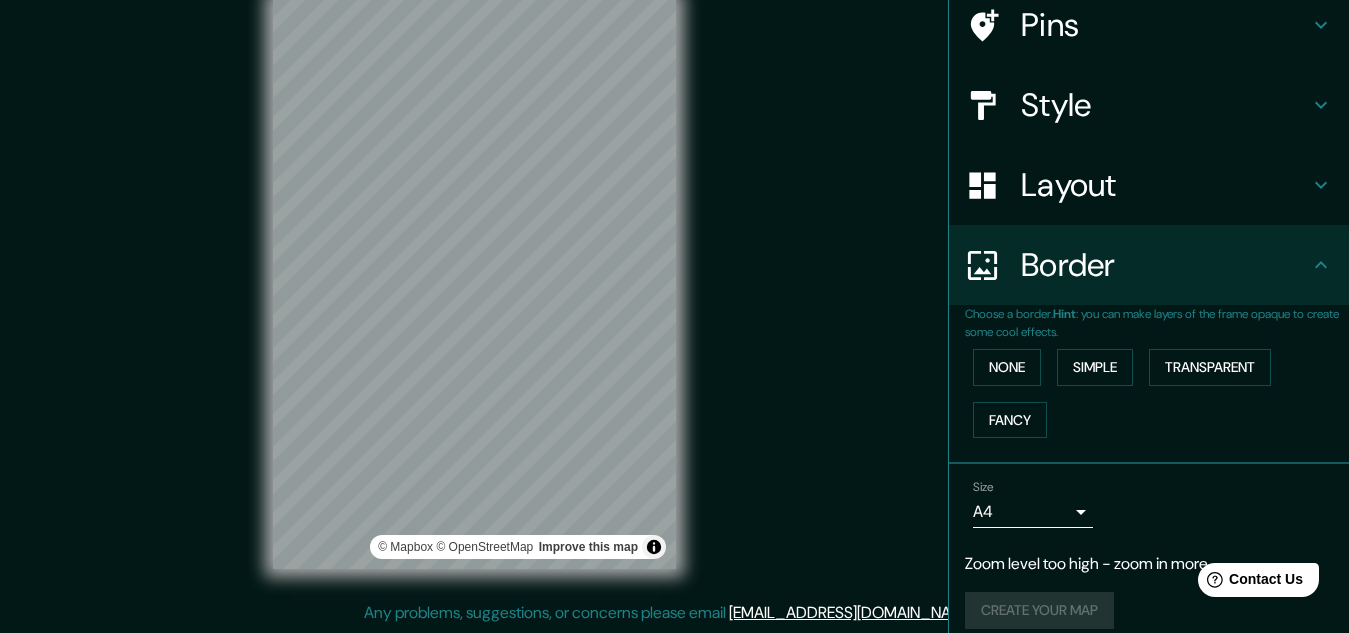 scroll, scrollTop: 181, scrollLeft: 0, axis: vertical 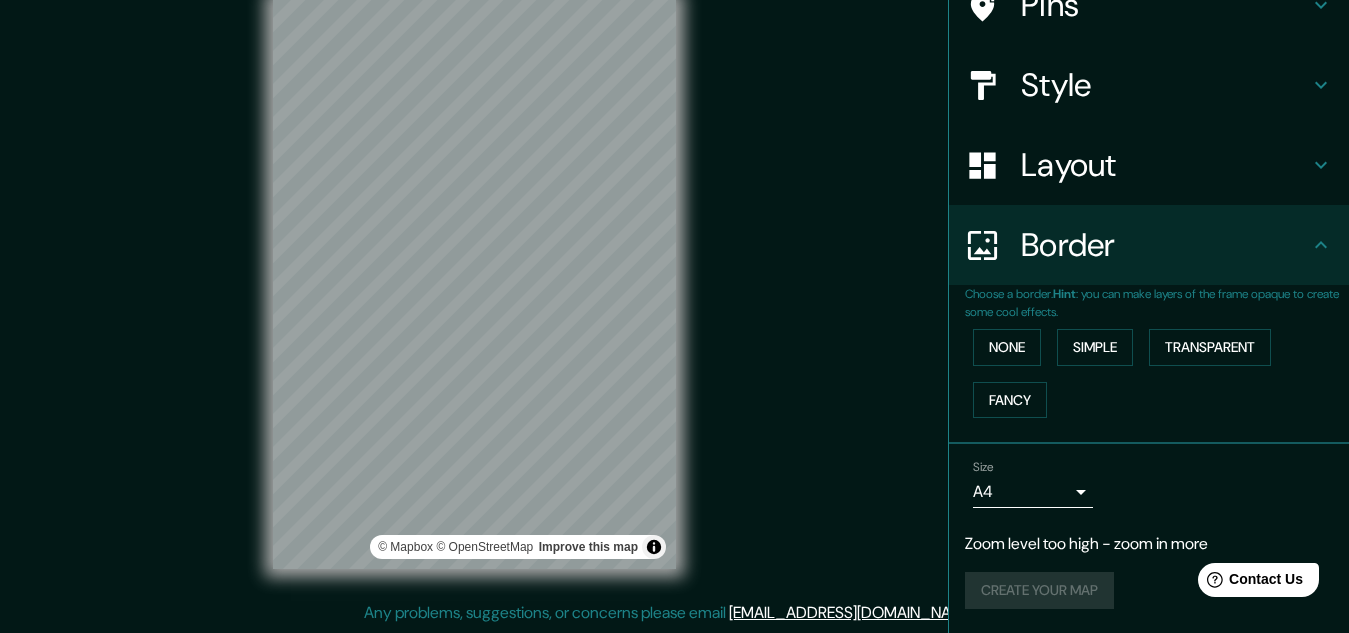 click on "Zoom level too high - zoom in more" at bounding box center [1149, 544] 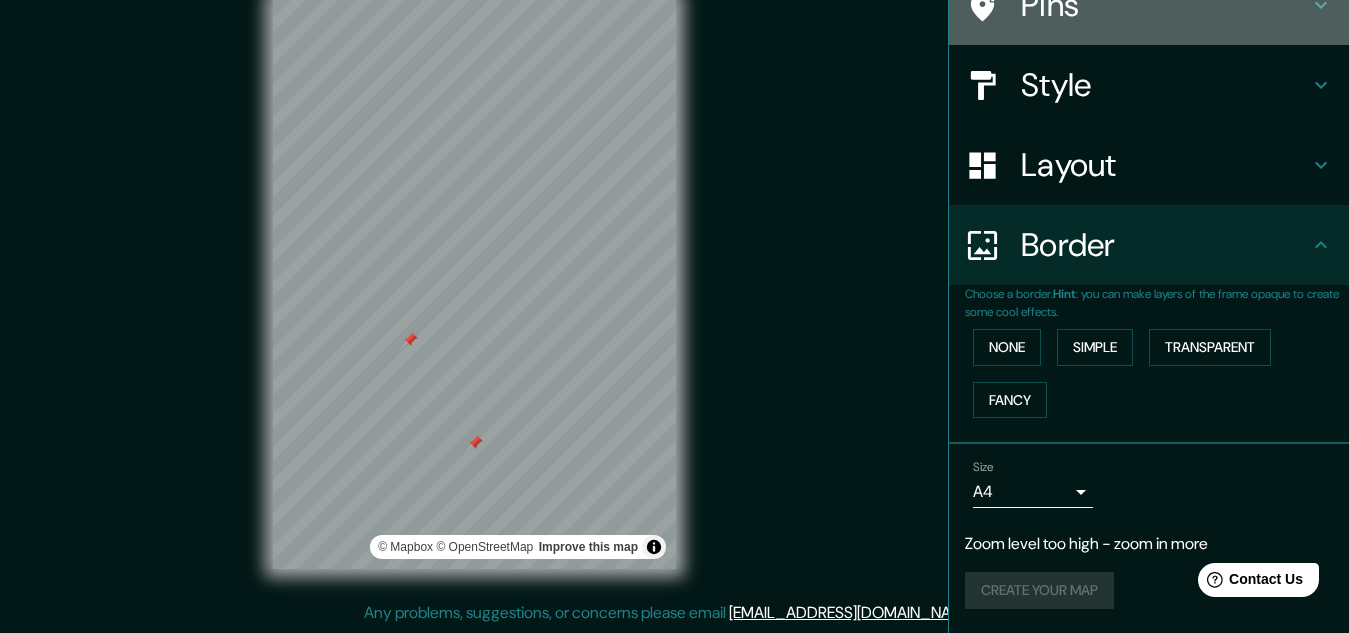 click on "Pins" at bounding box center (1165, 5) 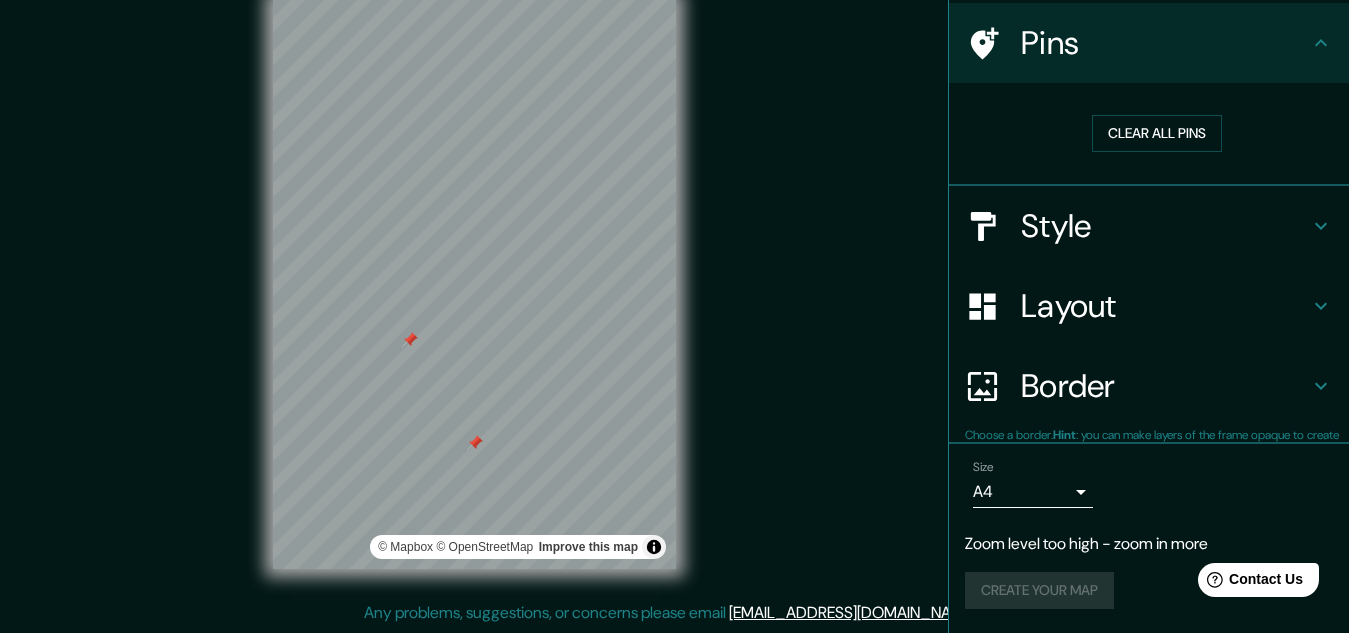 scroll, scrollTop: 142, scrollLeft: 0, axis: vertical 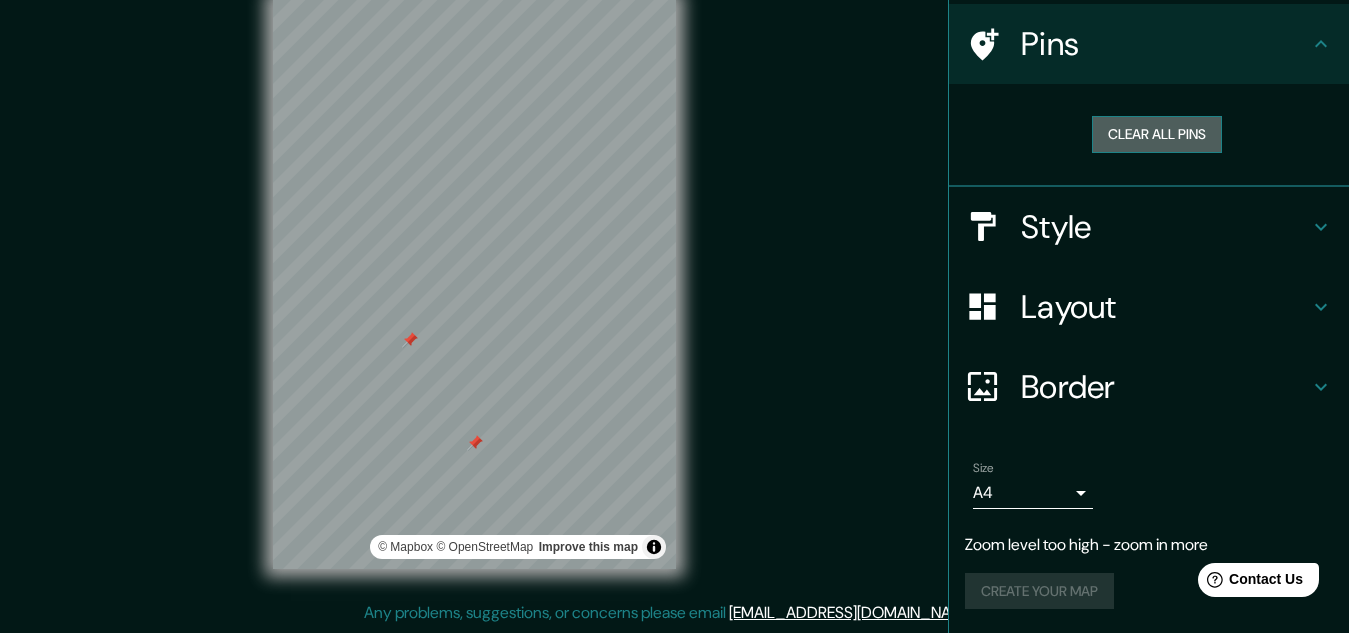 click on "Clear all pins" at bounding box center (1157, 134) 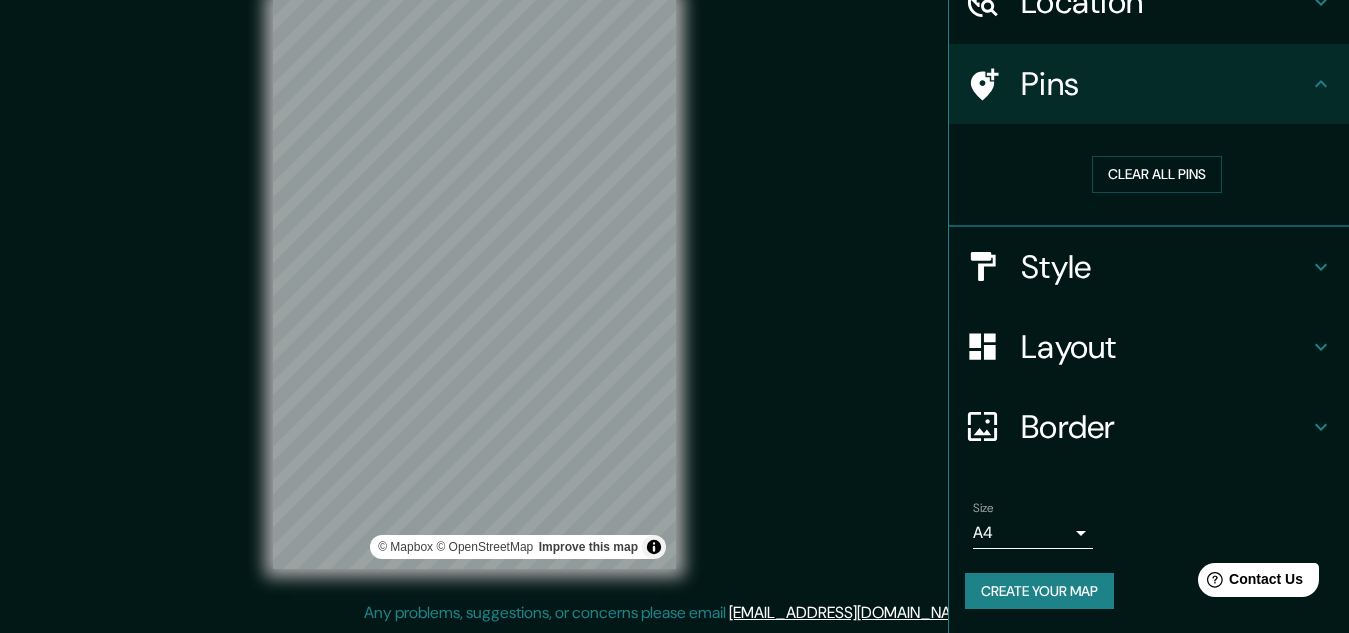 scroll, scrollTop: 102, scrollLeft: 0, axis: vertical 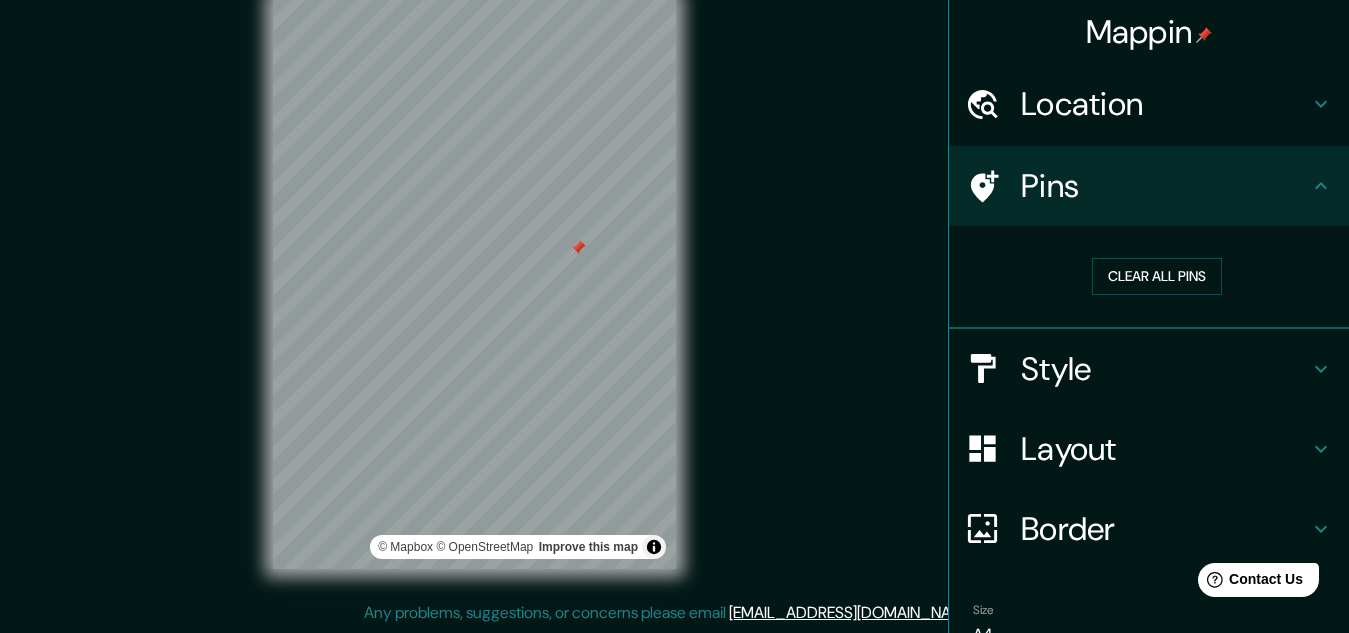 click on "Location" at bounding box center [1165, 104] 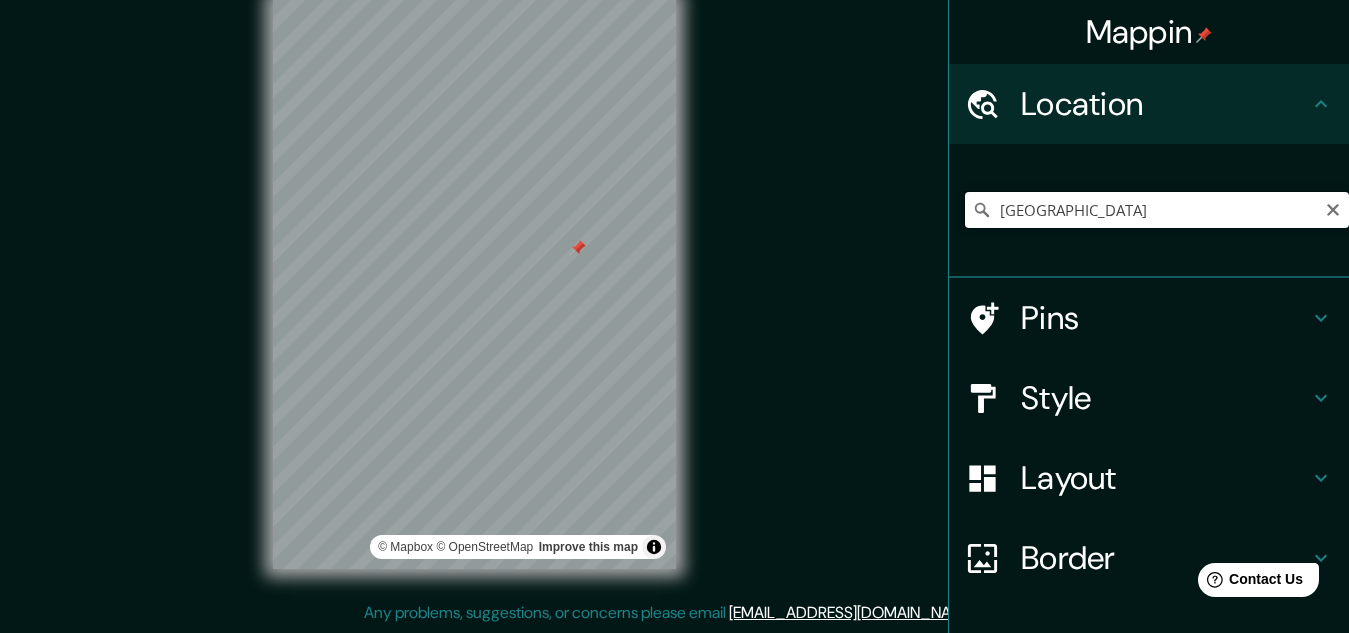 click on "[GEOGRAPHIC_DATA]" at bounding box center [1157, 210] 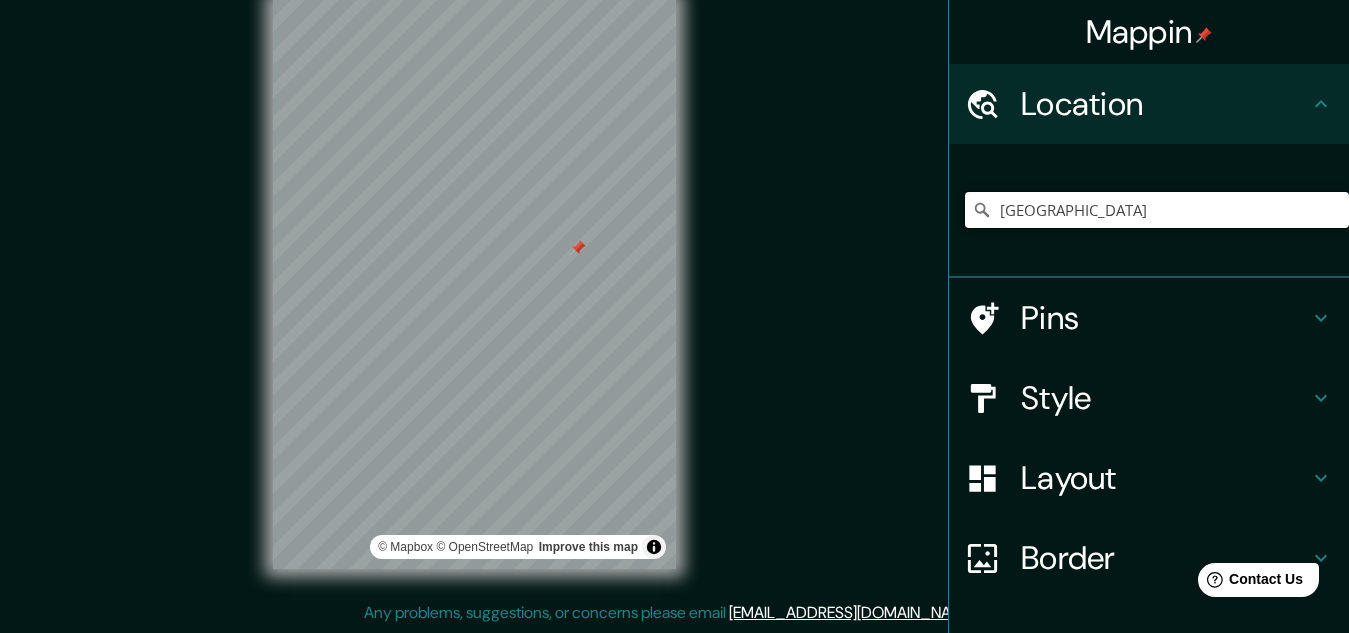 drag, startPoint x: 1057, startPoint y: 194, endPoint x: 939, endPoint y: 204, distance: 118.42297 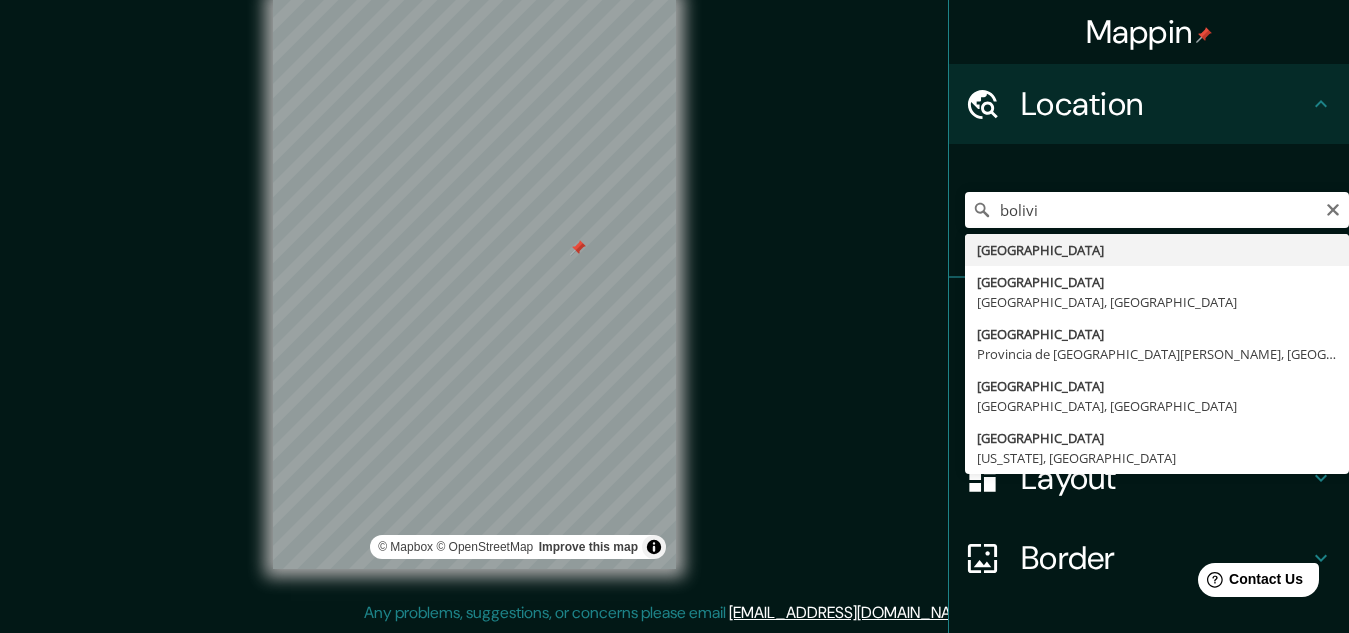 type on "[GEOGRAPHIC_DATA]" 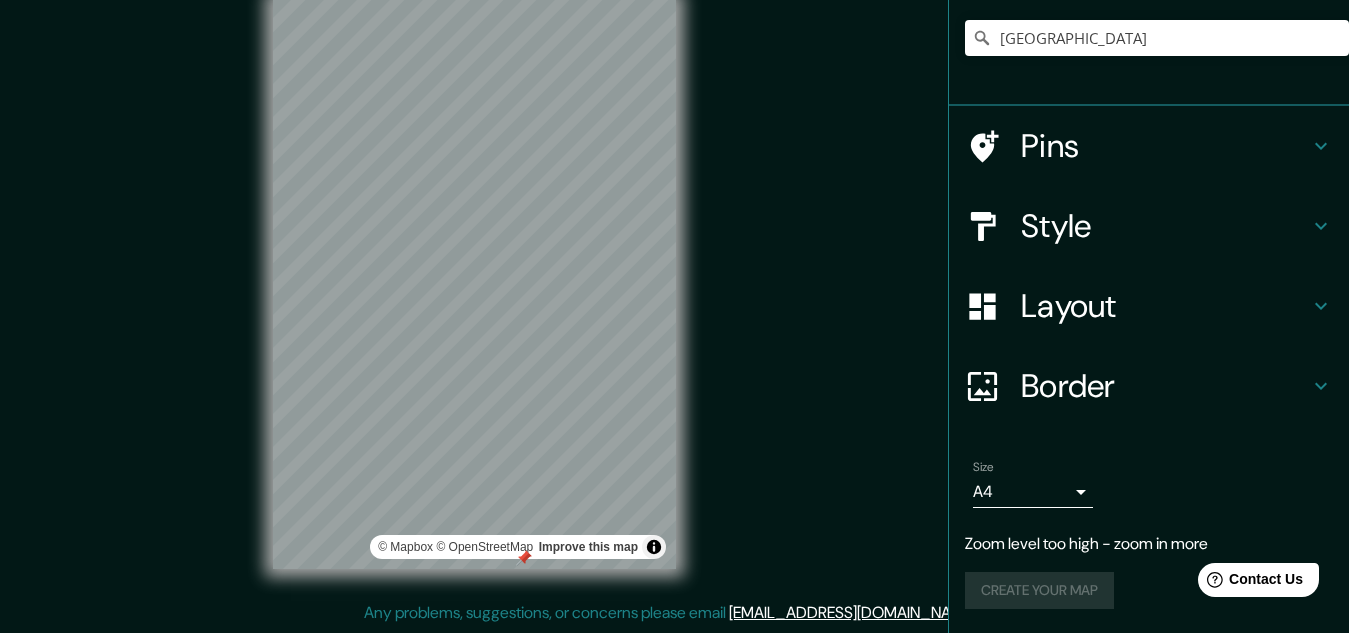 scroll, scrollTop: 132, scrollLeft: 0, axis: vertical 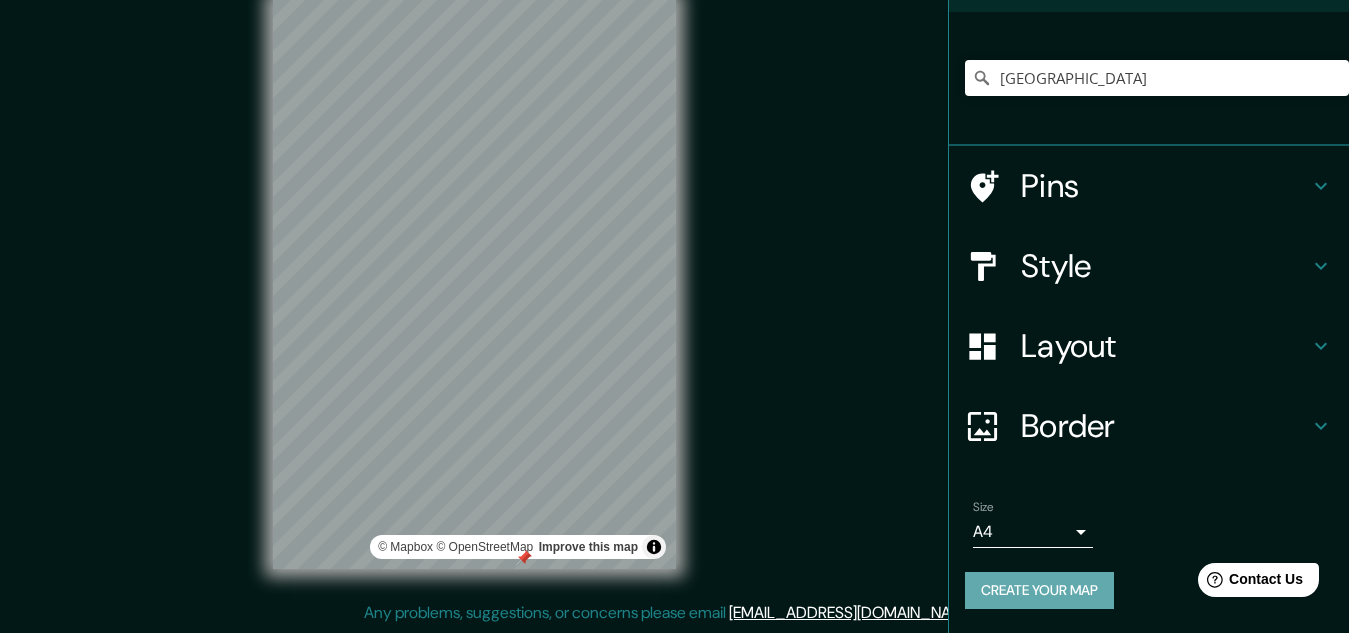 click on "Create your map" at bounding box center [1039, 590] 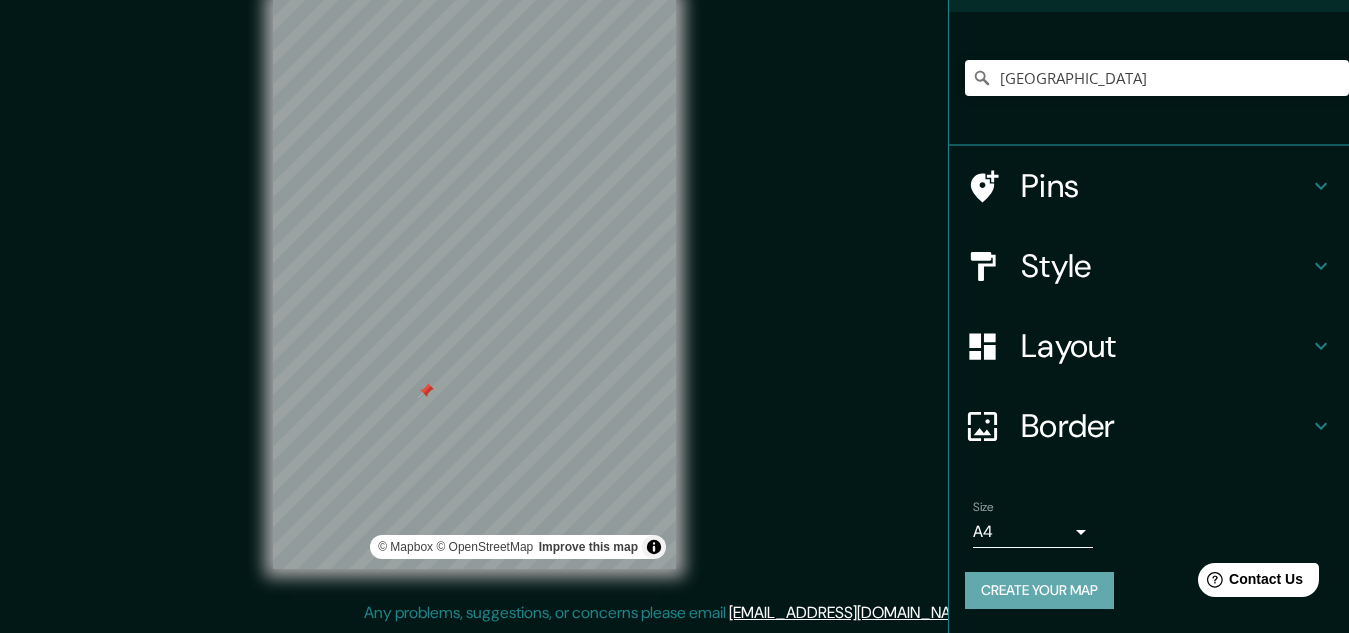 click on "Create your map" at bounding box center [1039, 590] 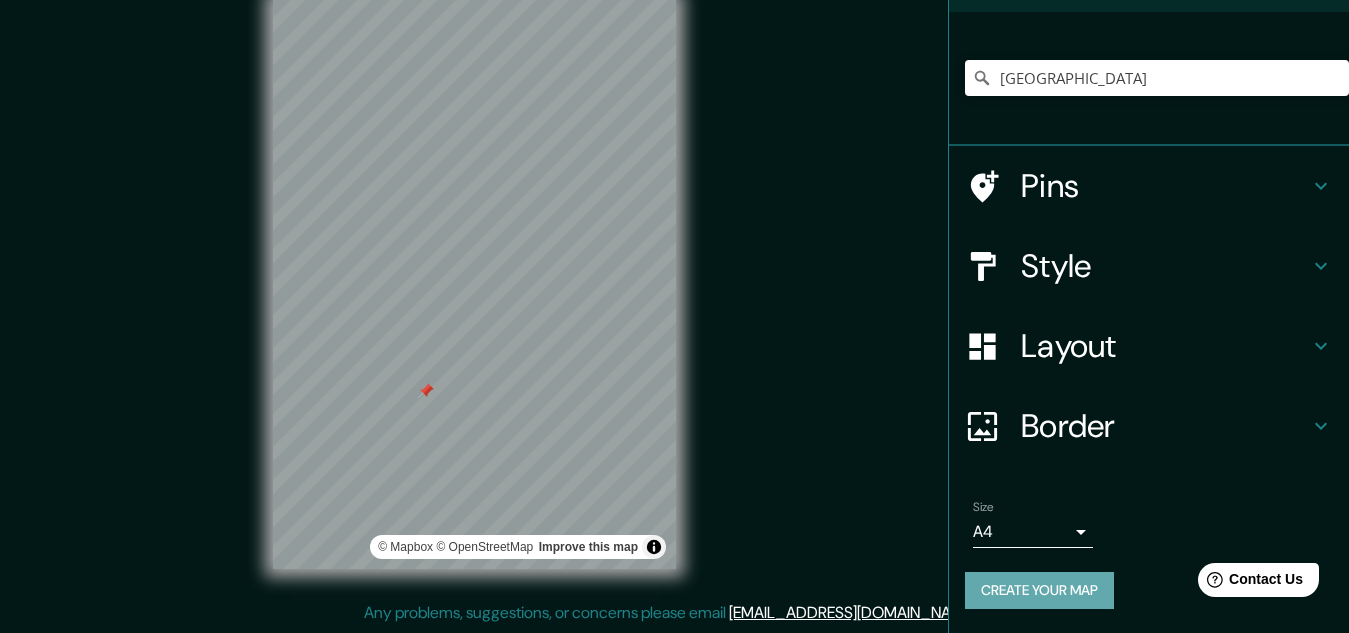 click on "Create your map" at bounding box center (1039, 590) 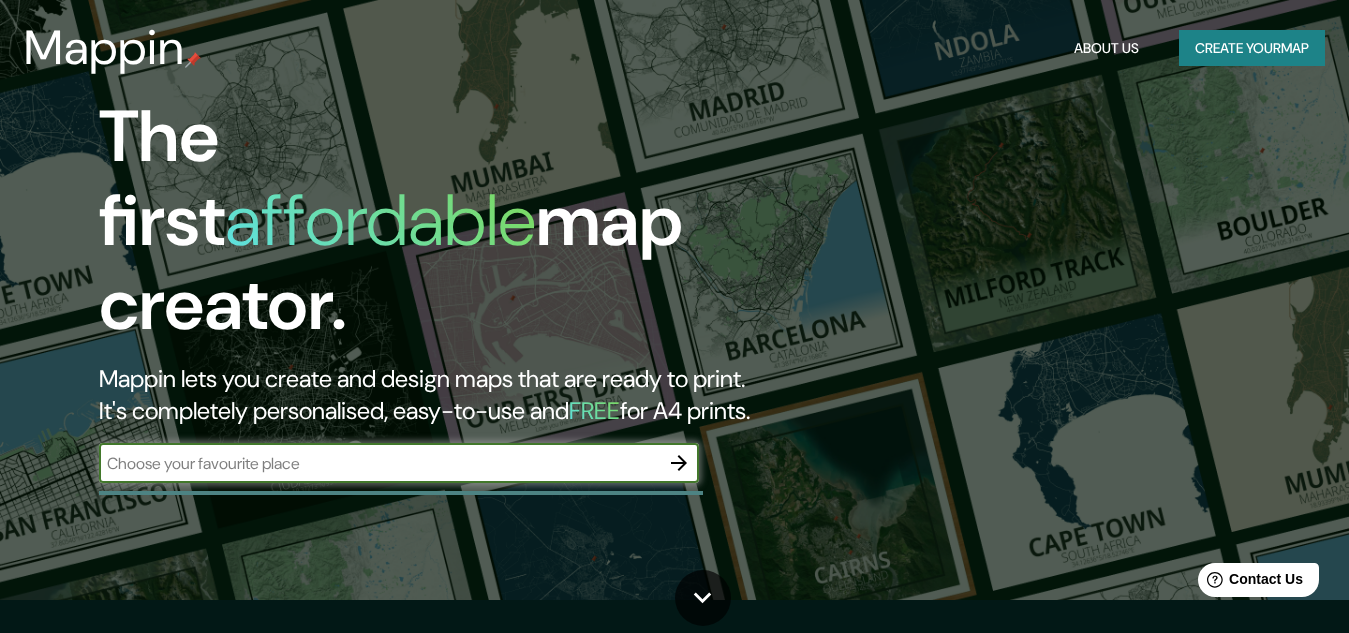 scroll, scrollTop: 0, scrollLeft: 0, axis: both 